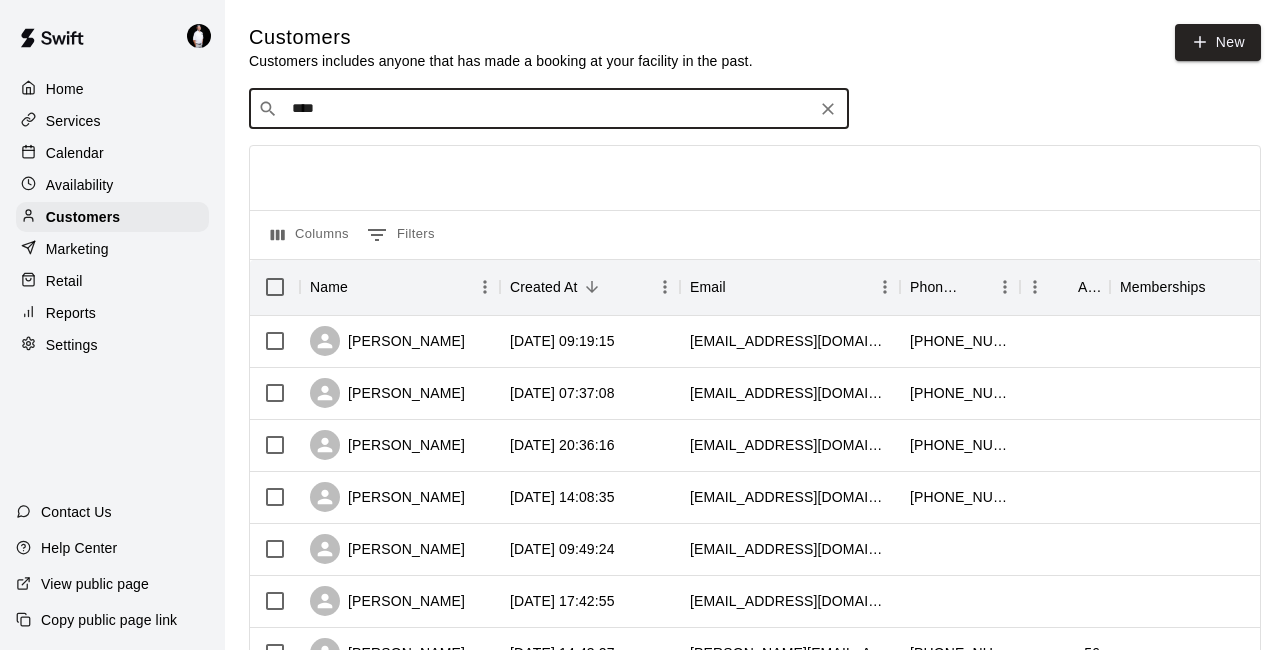 scroll, scrollTop: 228, scrollLeft: 0, axis: vertical 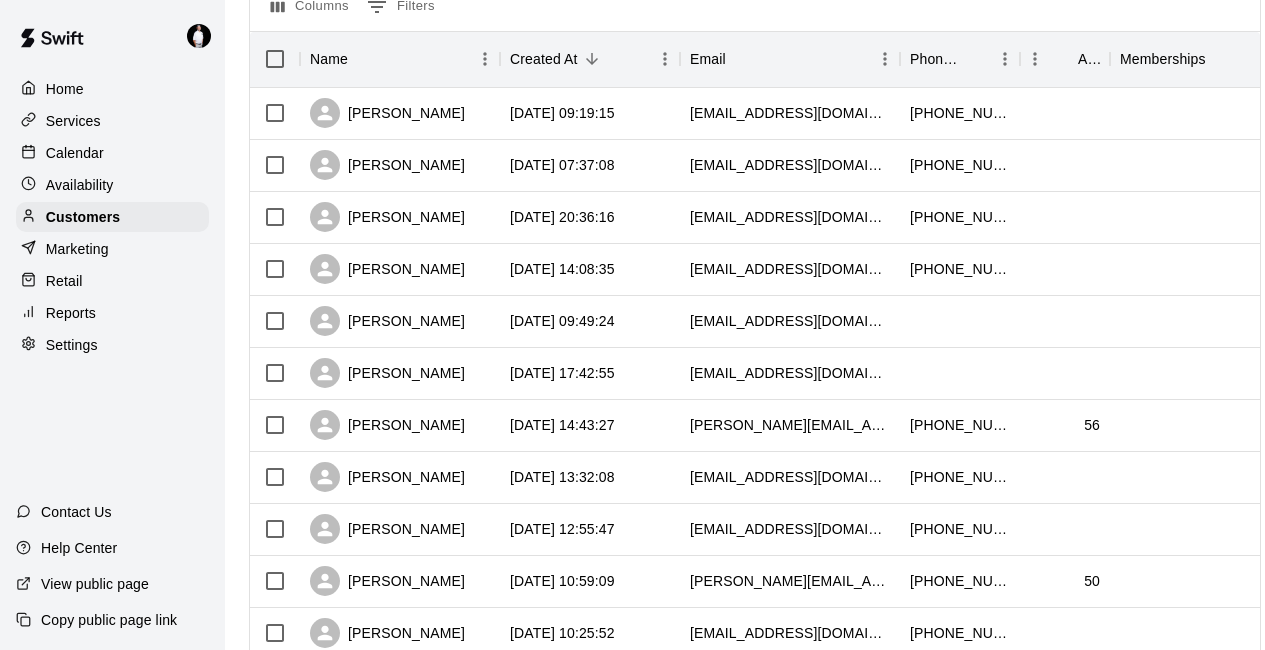 click on "Services" at bounding box center [73, 121] 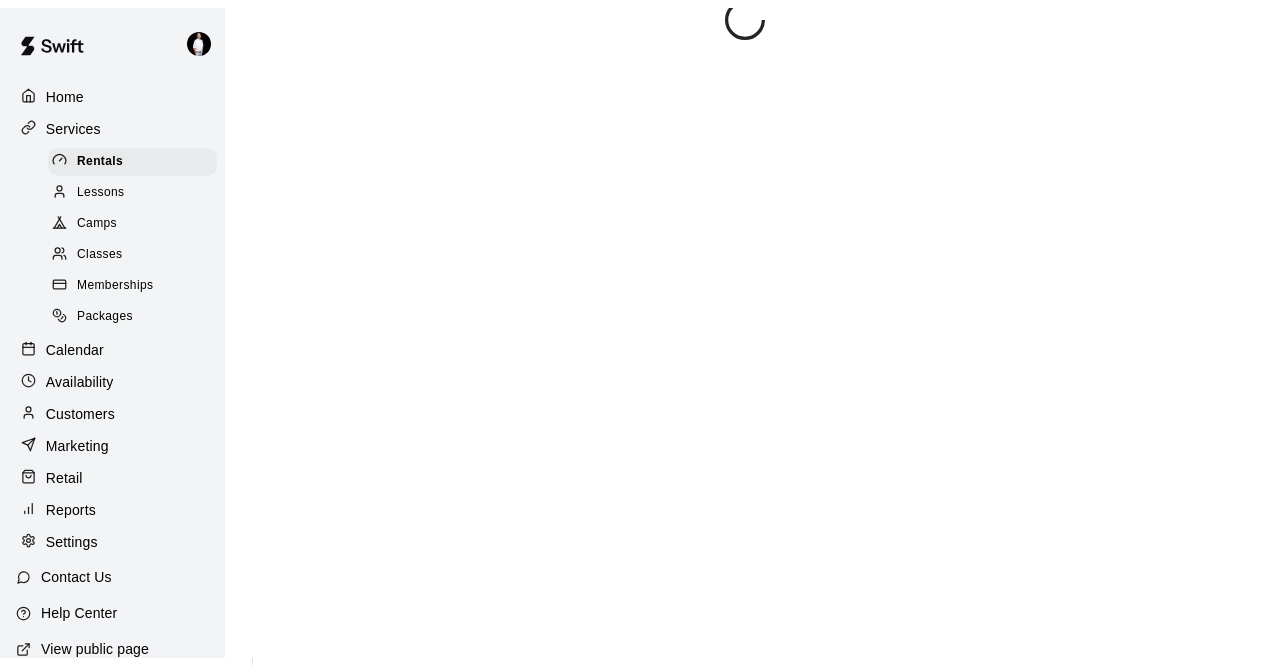 scroll, scrollTop: 0, scrollLeft: 0, axis: both 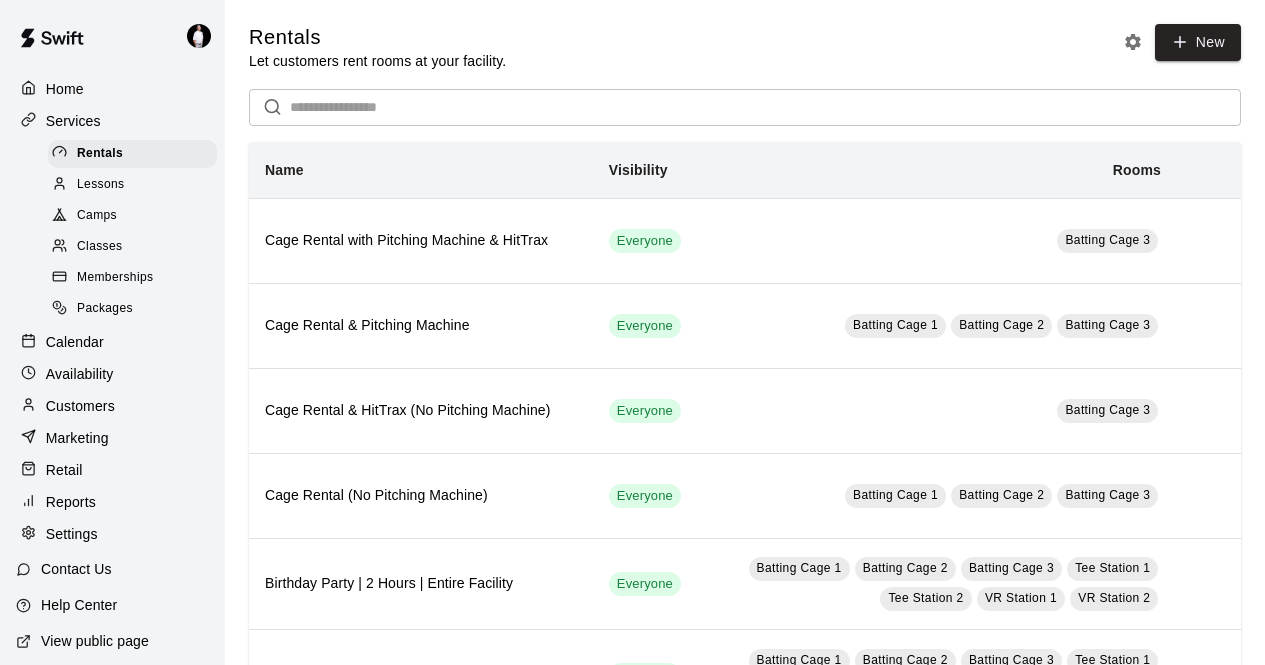 click on "Calendar" at bounding box center (75, 342) 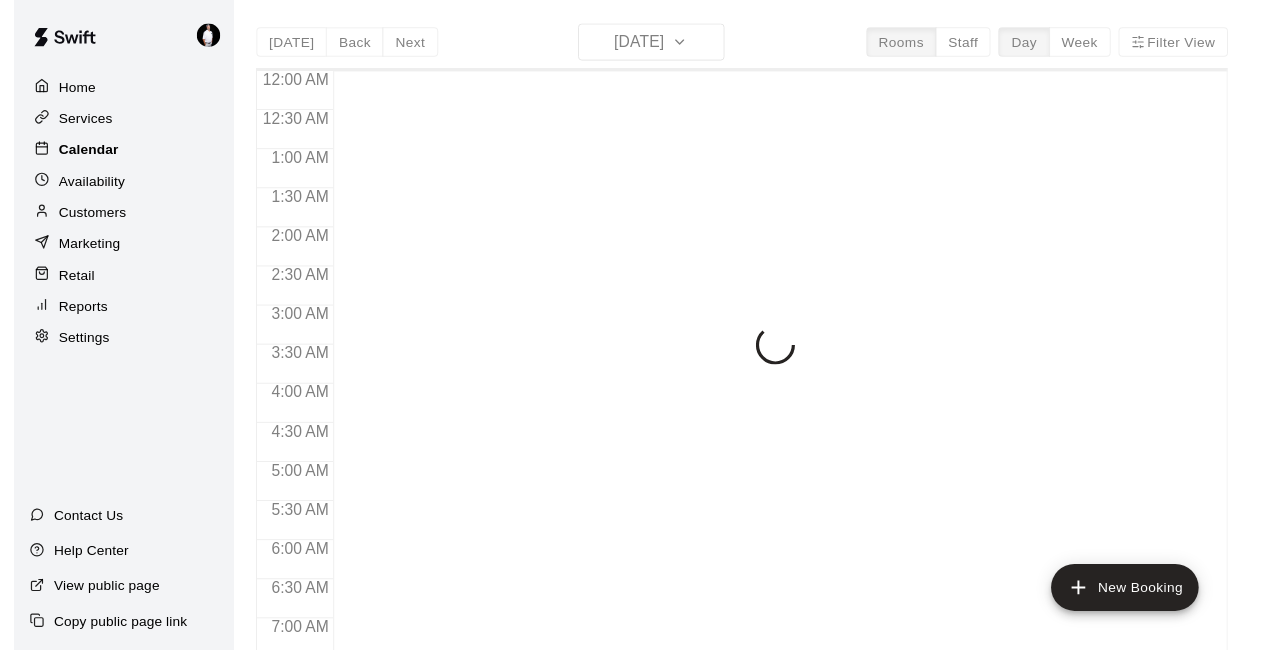 scroll, scrollTop: 911, scrollLeft: 0, axis: vertical 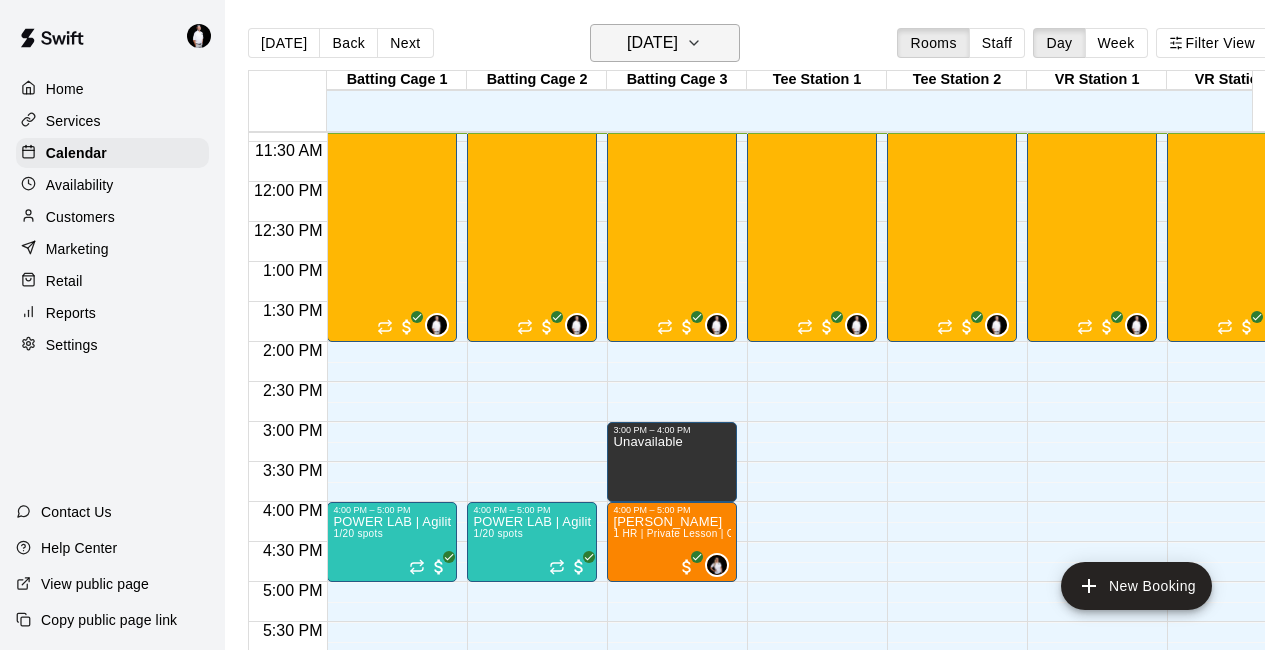 click 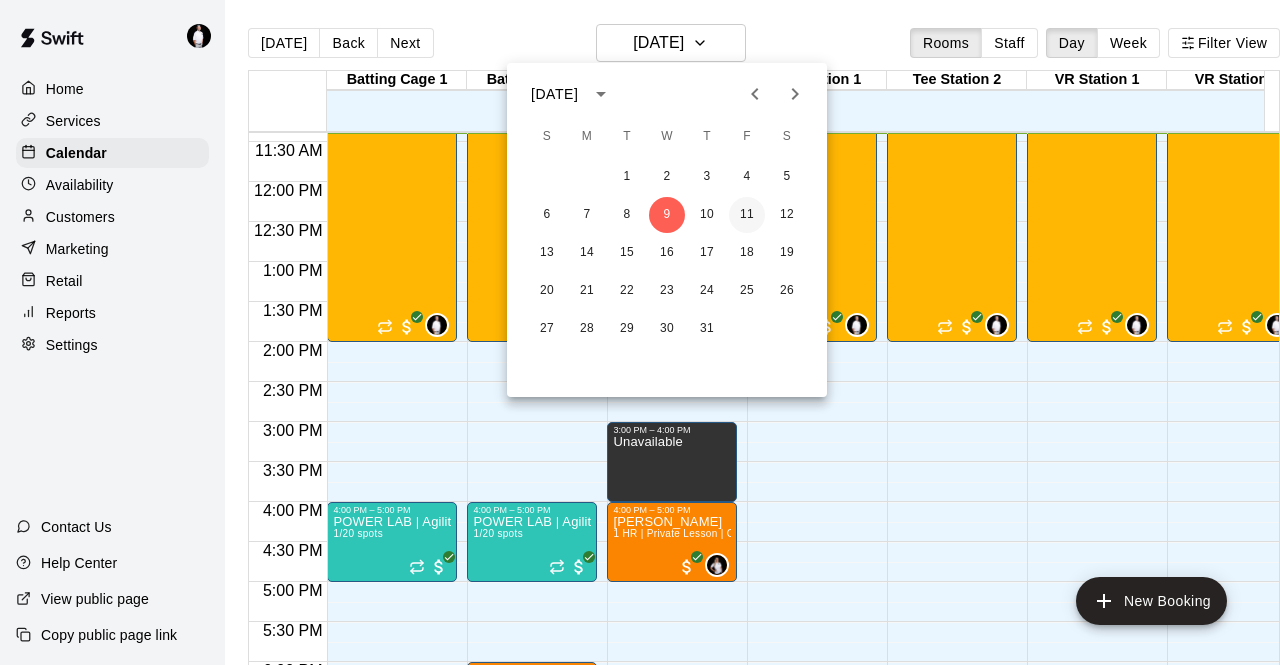 click on "11" at bounding box center (747, 215) 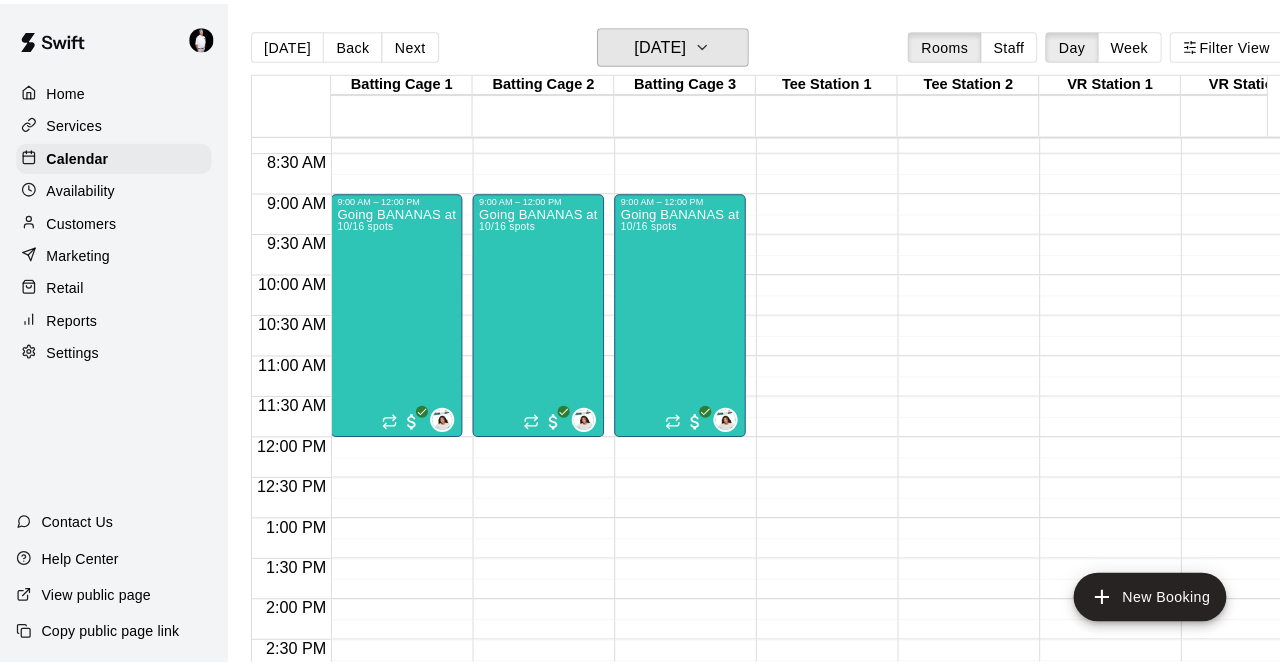 scroll, scrollTop: 662, scrollLeft: 0, axis: vertical 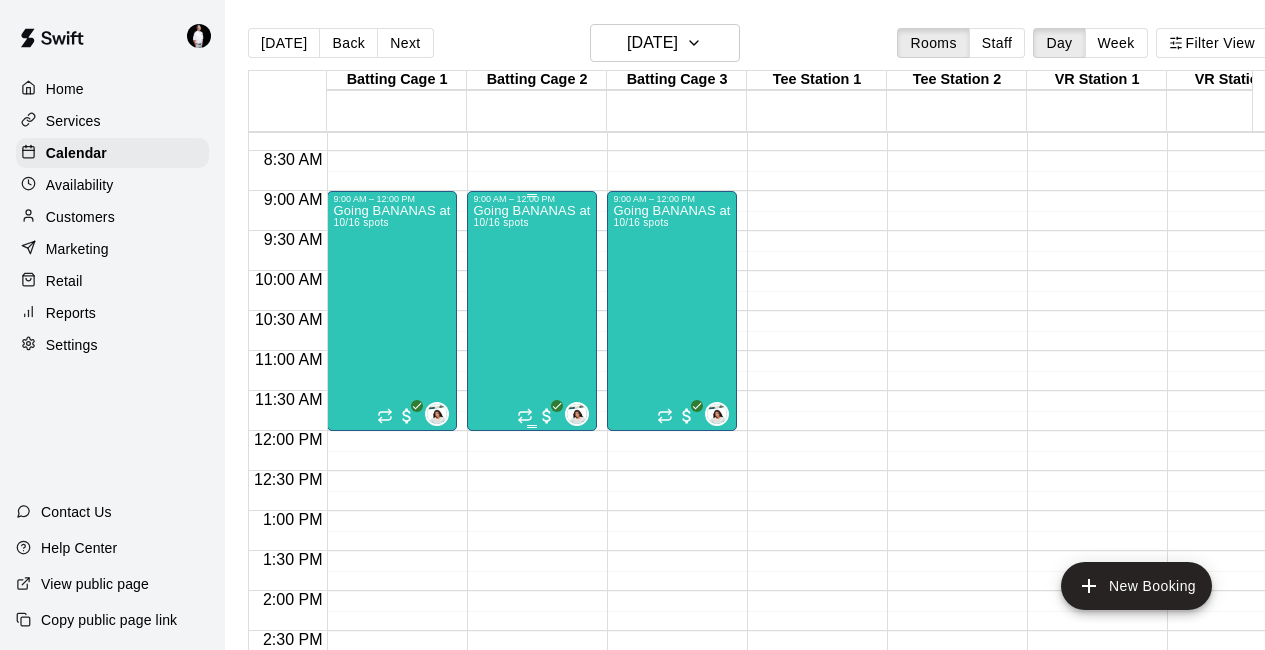 click on "Going BANANAS at The Boom! 10/16 spots" at bounding box center (532, 529) 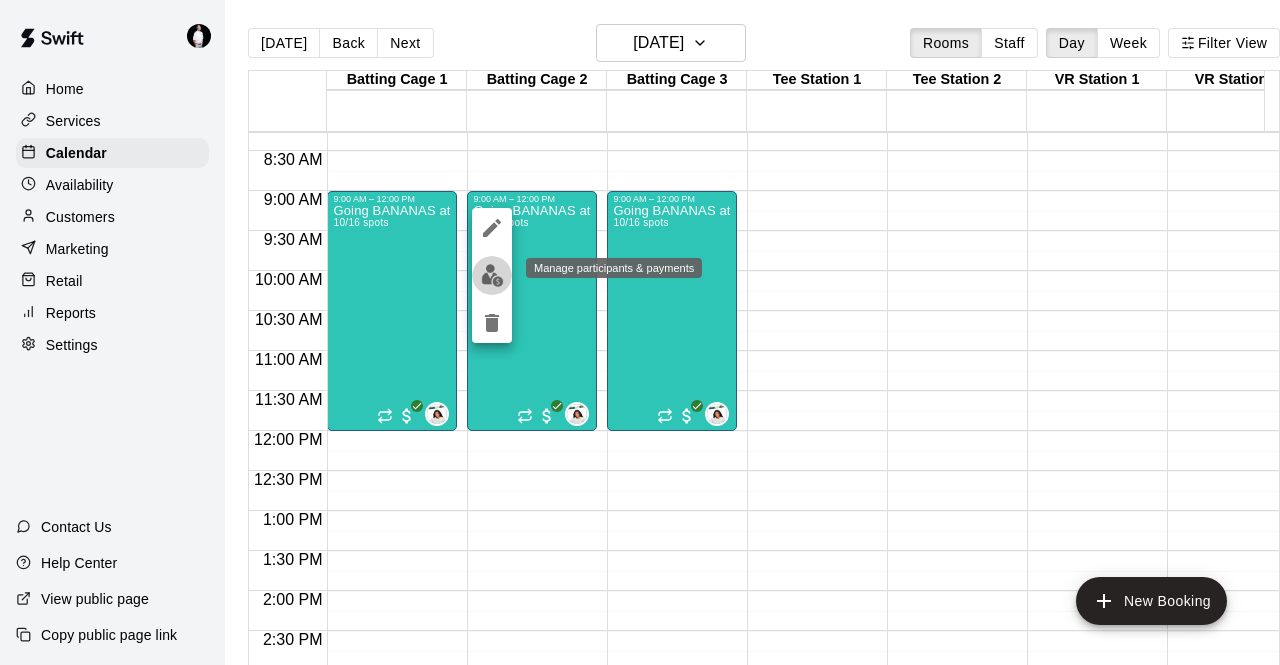 click at bounding box center (492, 275) 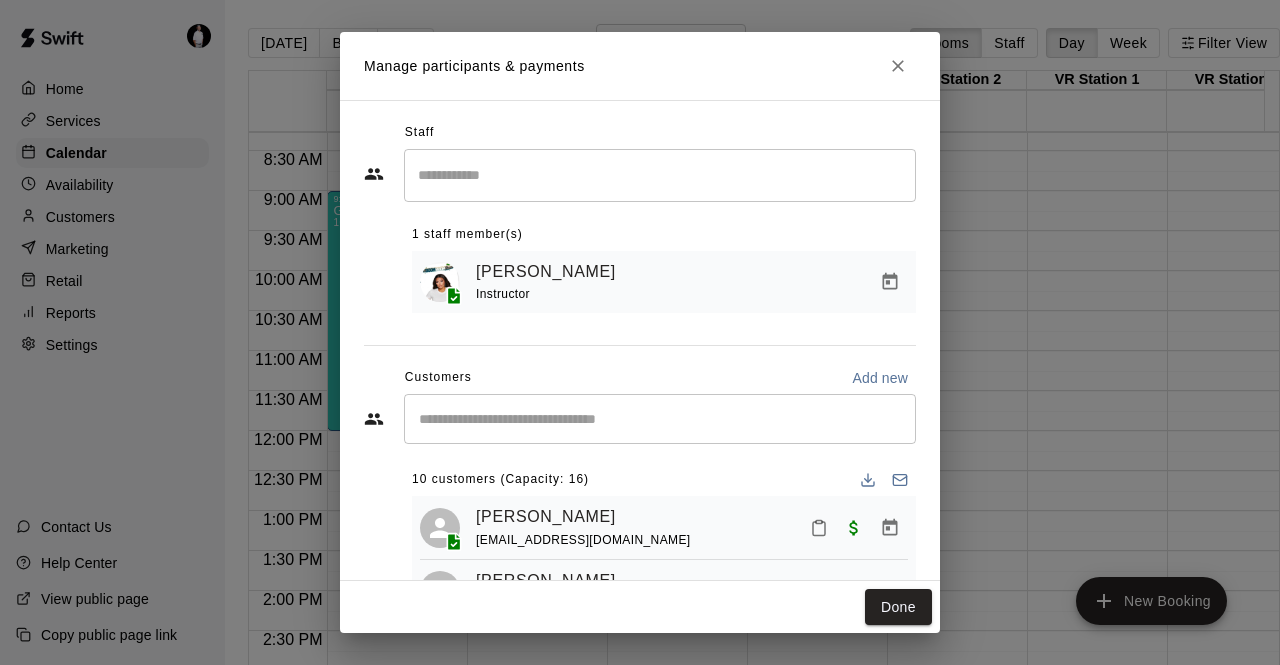 scroll, scrollTop: 103, scrollLeft: 0, axis: vertical 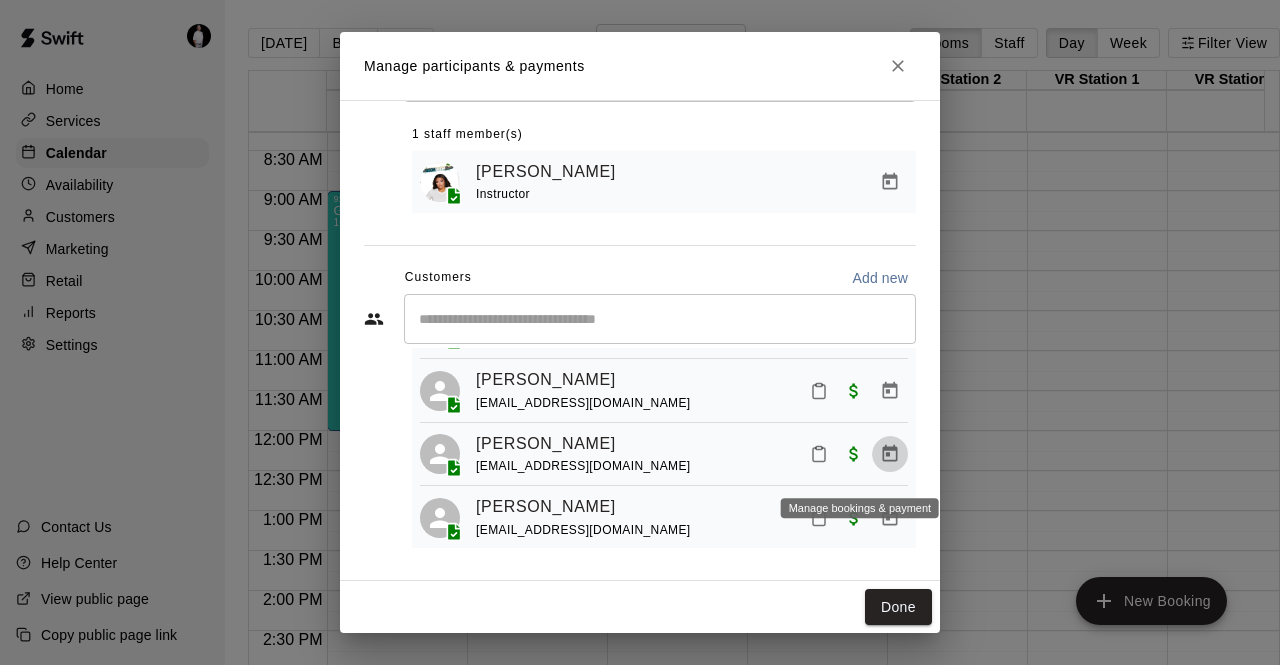 click 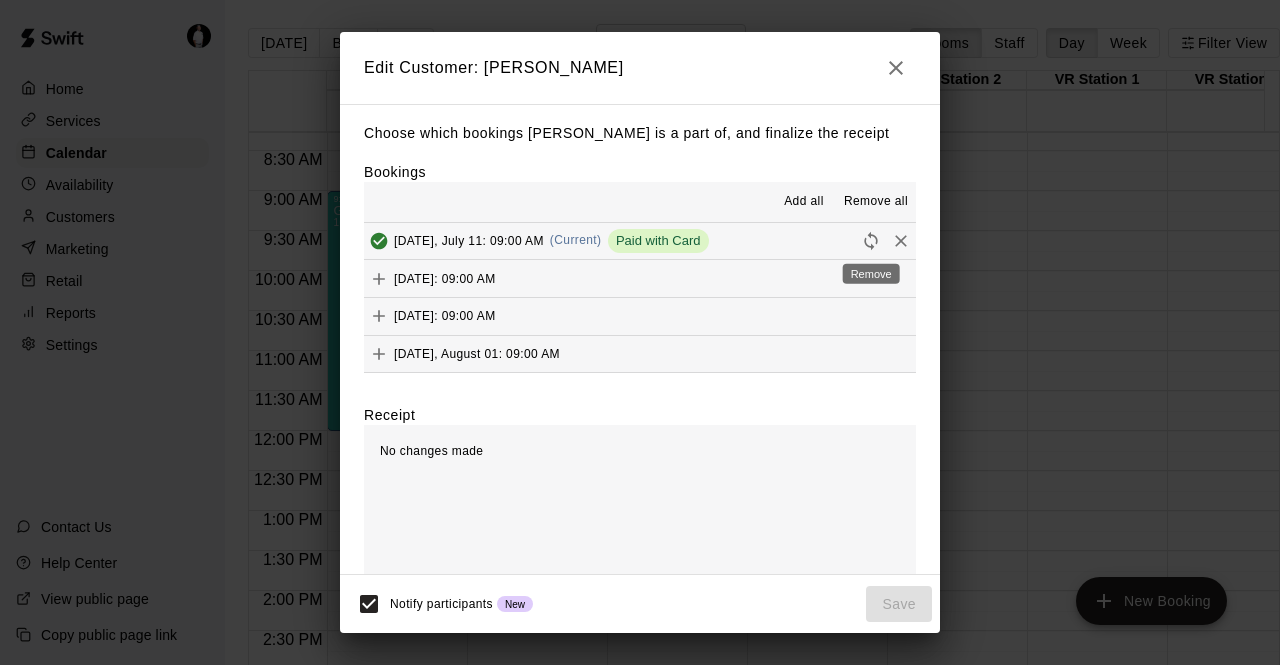 click 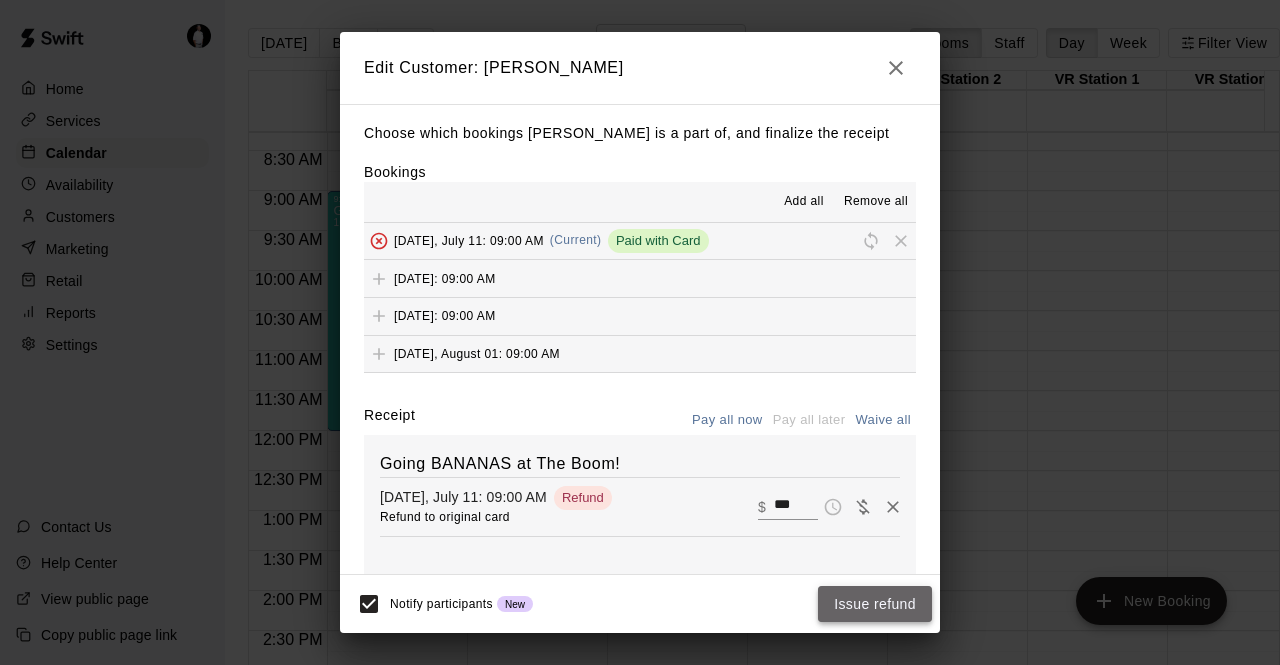 click on "Issue refund" at bounding box center [875, 604] 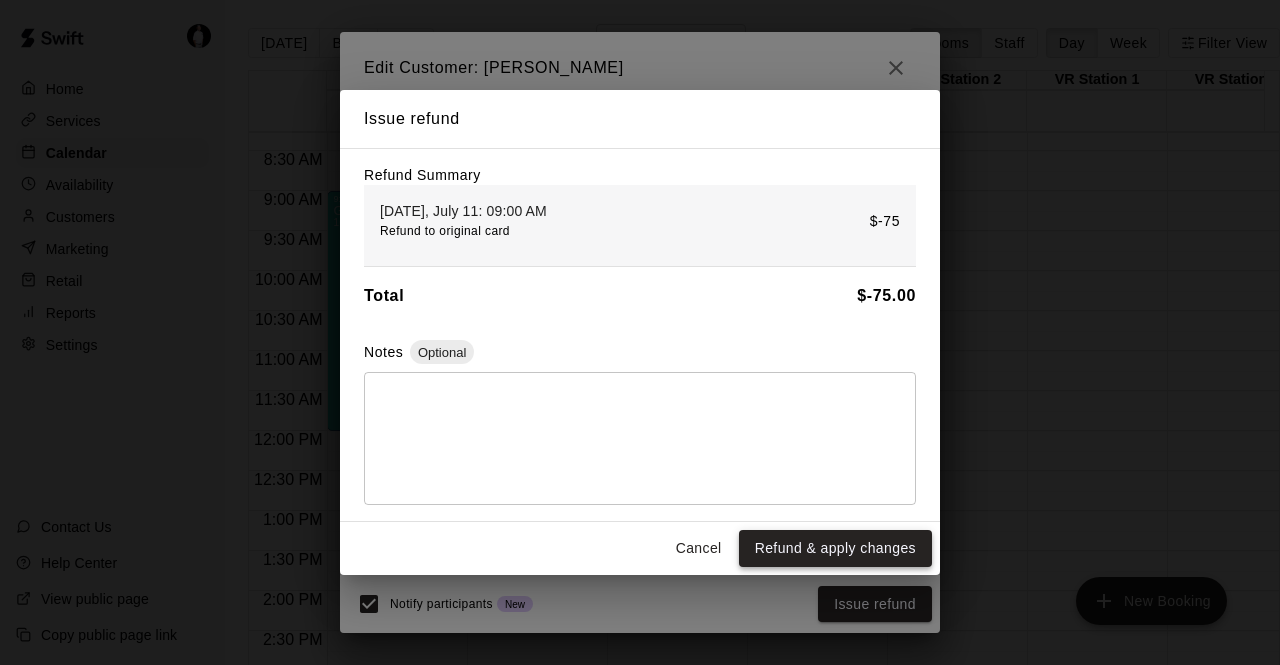click on "Refund & apply changes" at bounding box center [835, 548] 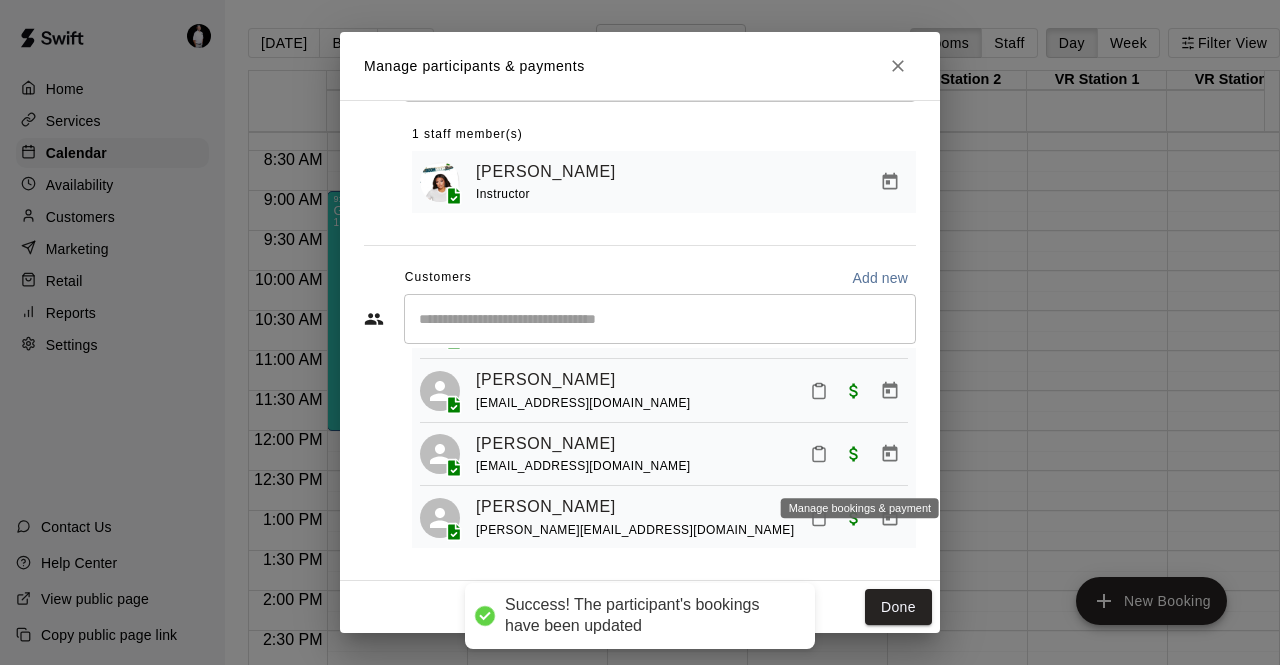 click 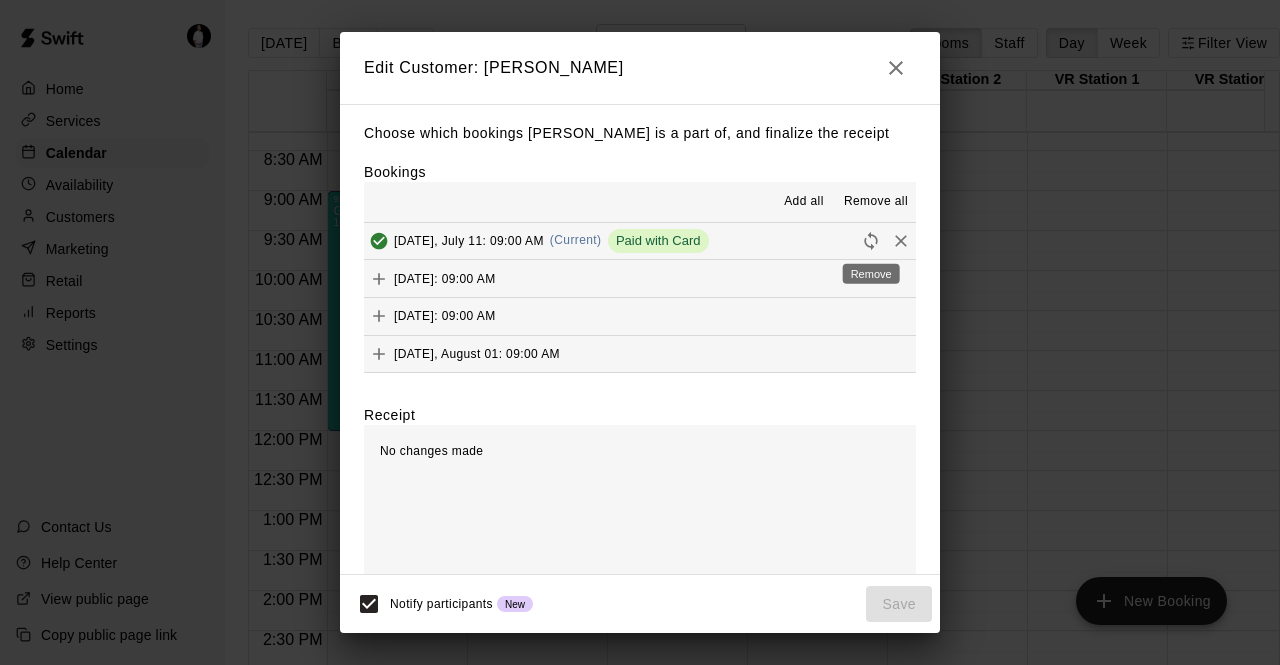 click 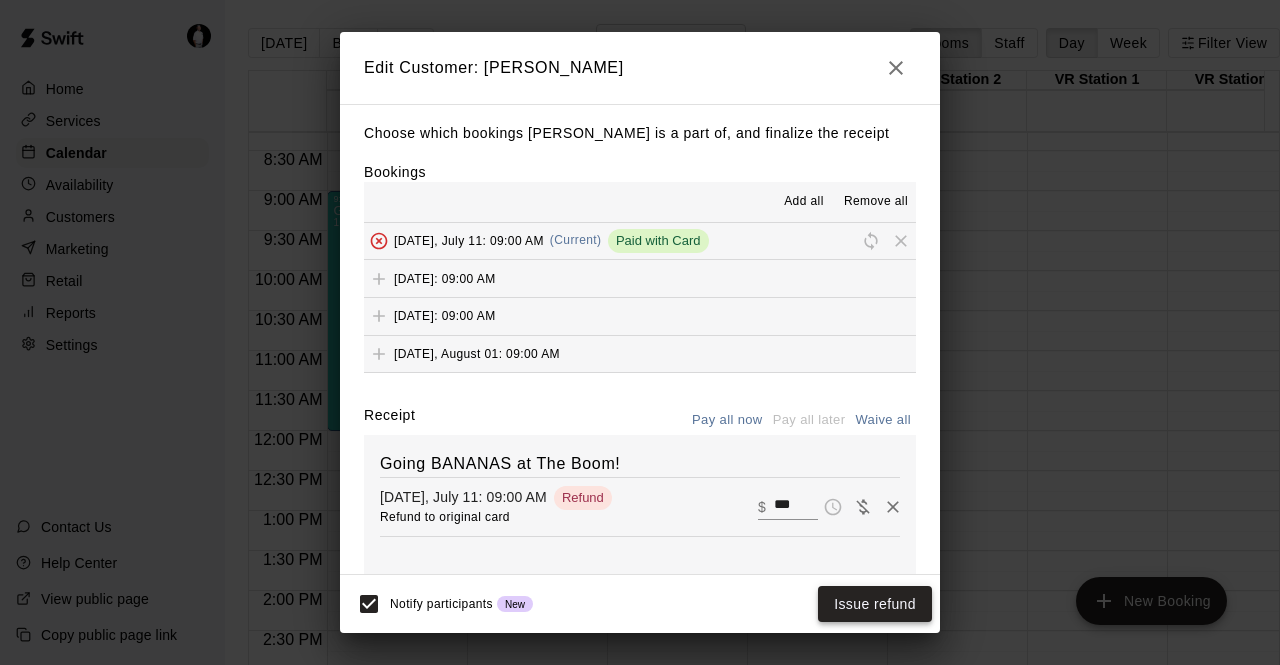 click on "Issue refund" at bounding box center (875, 604) 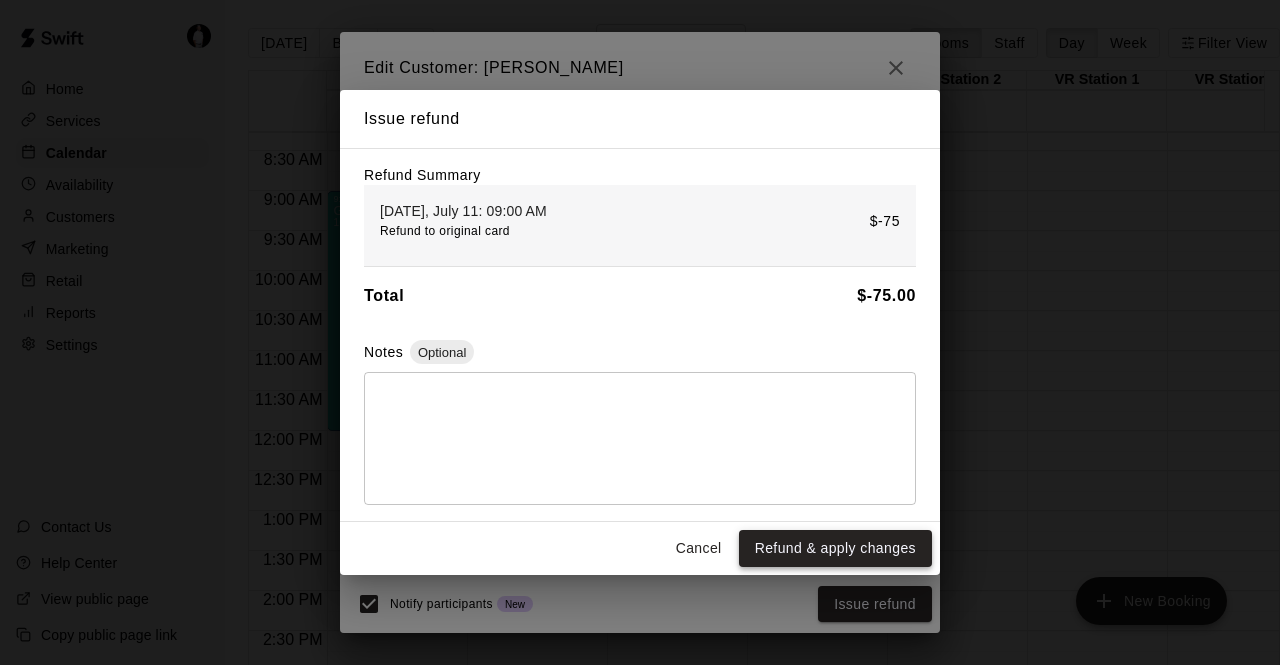 click on "Refund & apply changes" at bounding box center (835, 548) 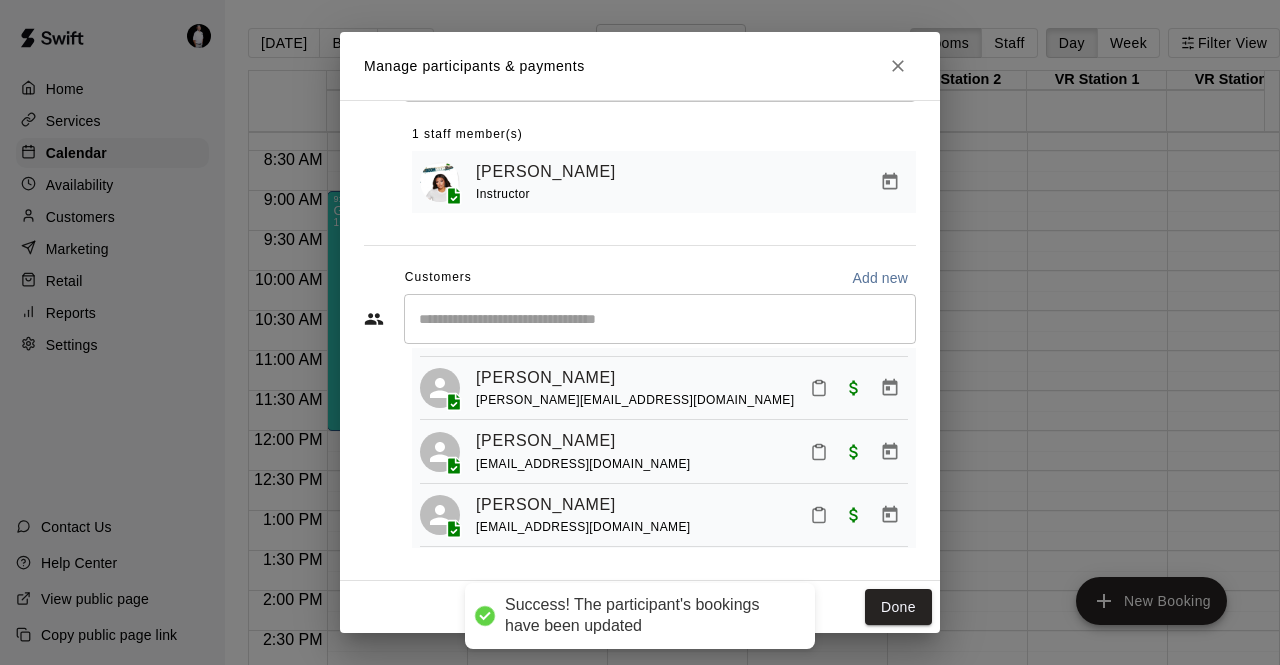scroll, scrollTop: 382, scrollLeft: 0, axis: vertical 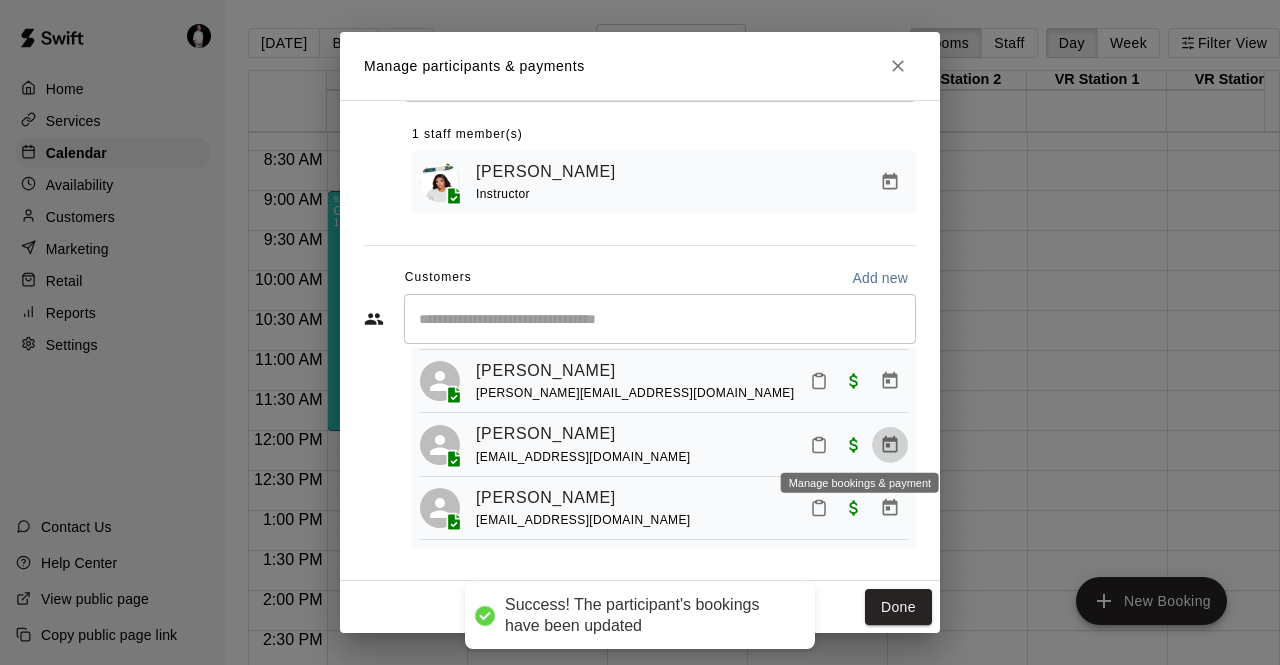 click 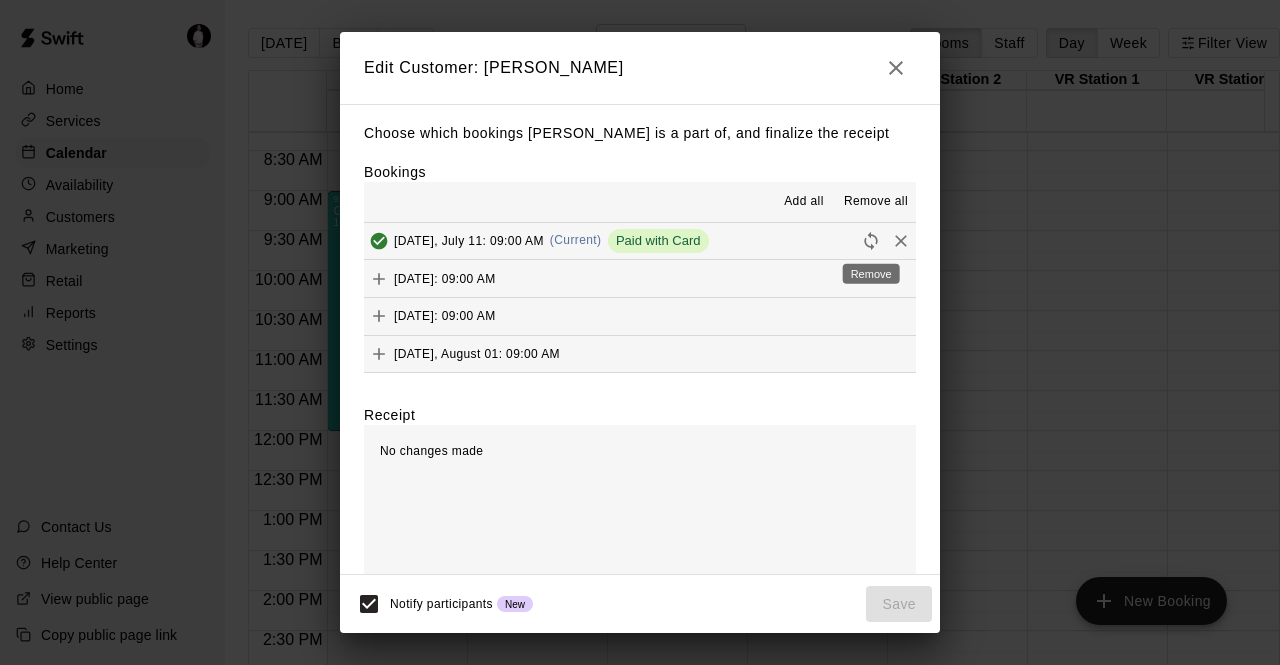 click 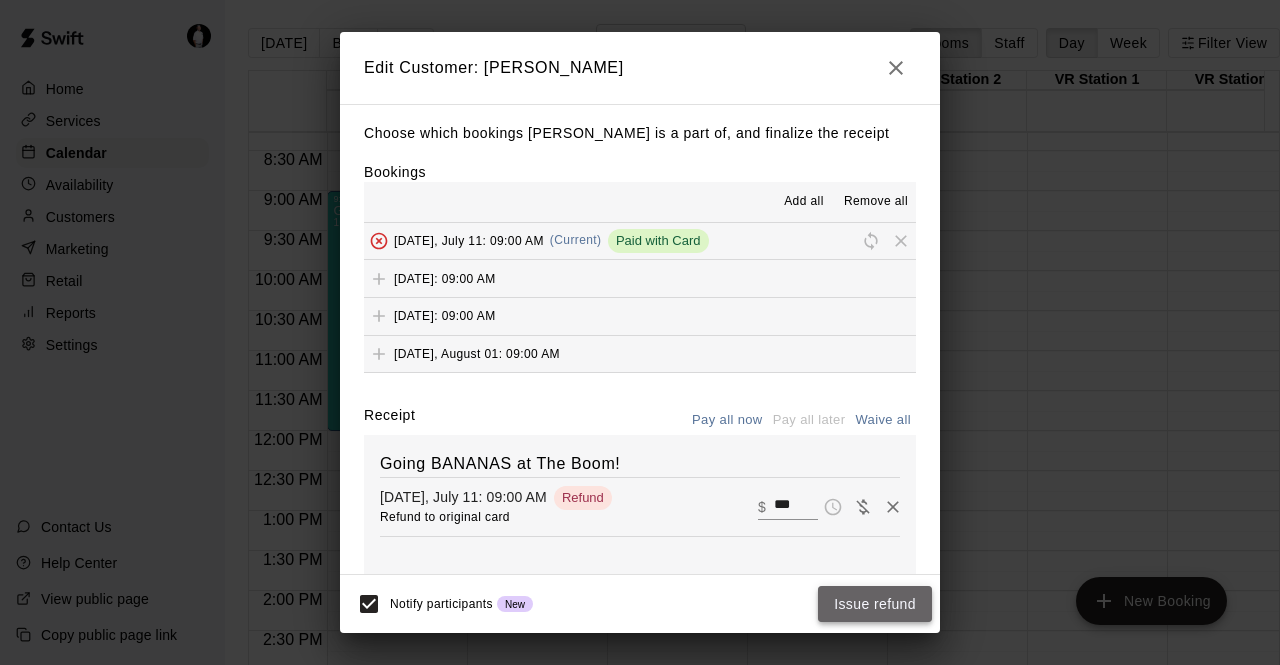 click on "Issue refund" at bounding box center (875, 604) 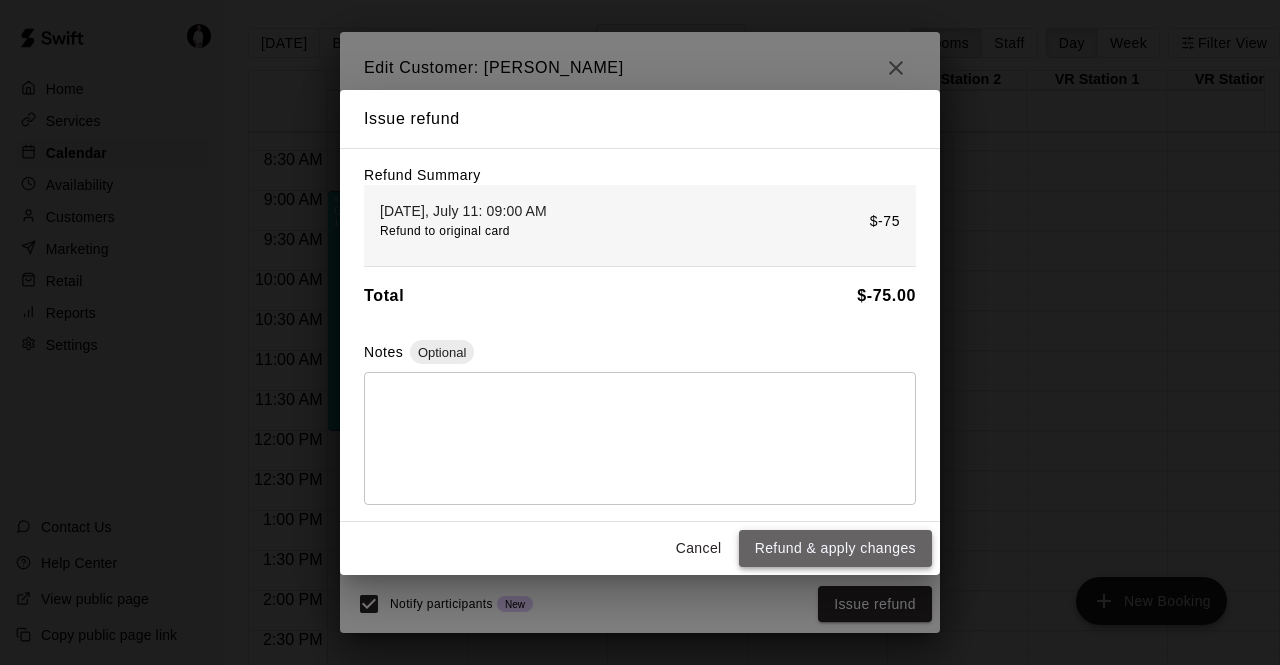click on "Refund & apply changes" at bounding box center [835, 548] 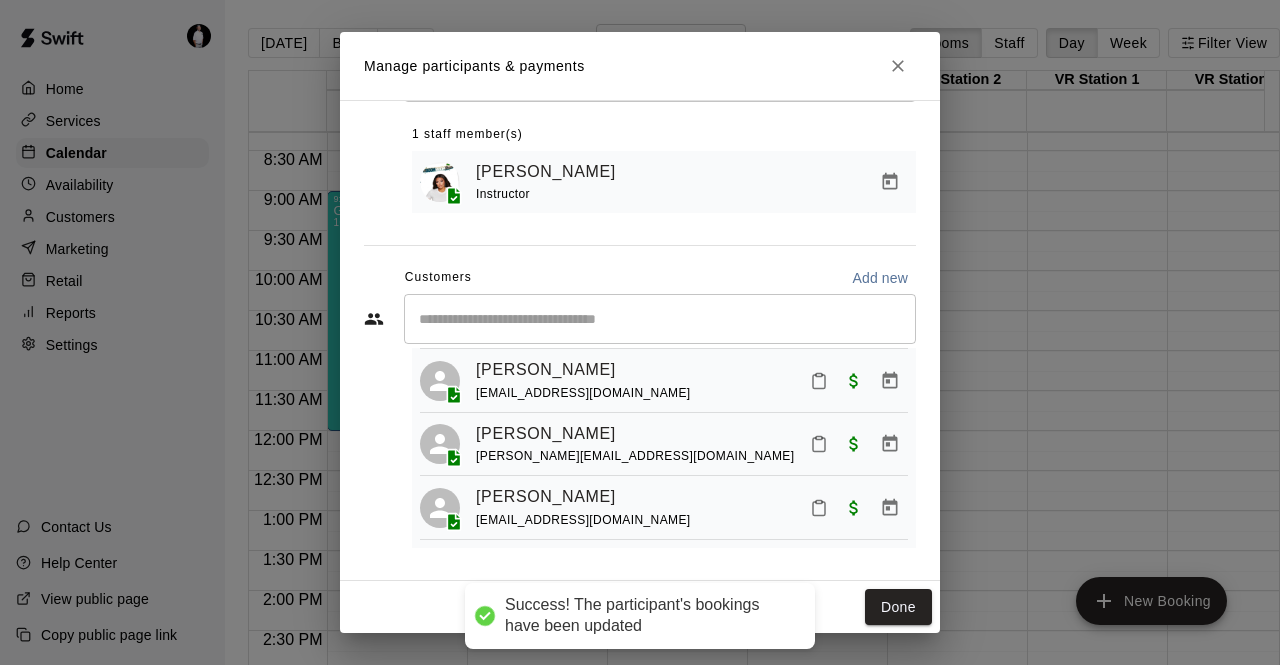 scroll, scrollTop: 317, scrollLeft: 0, axis: vertical 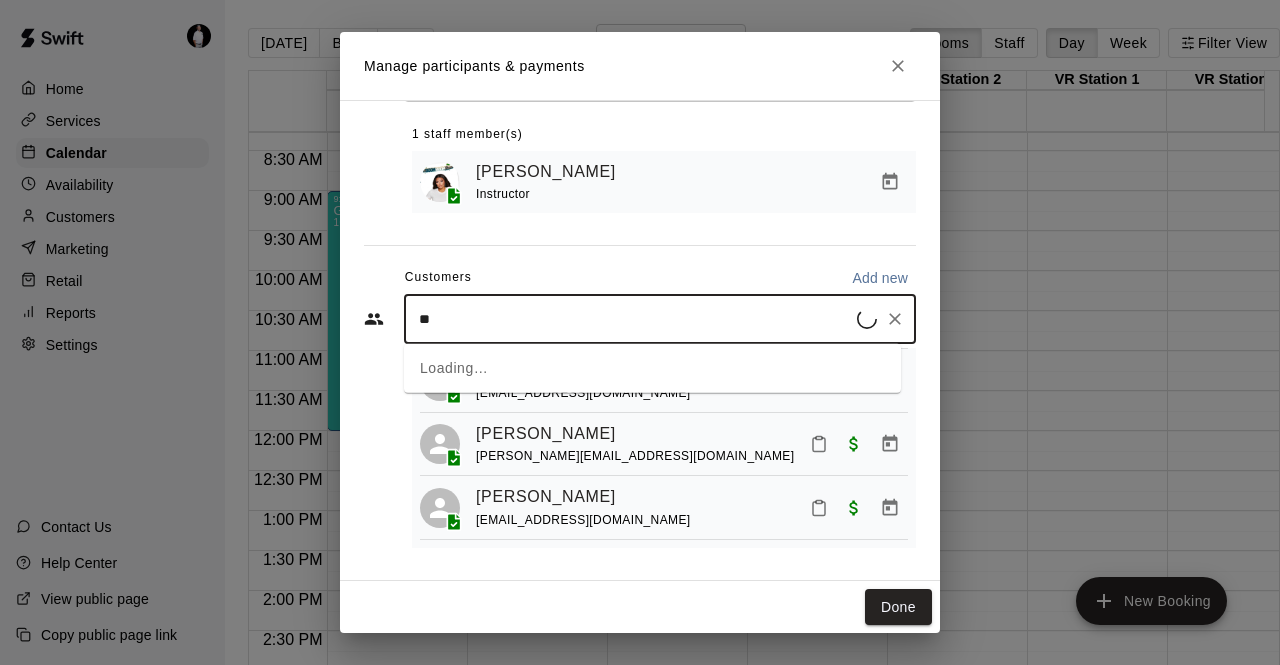 type on "***" 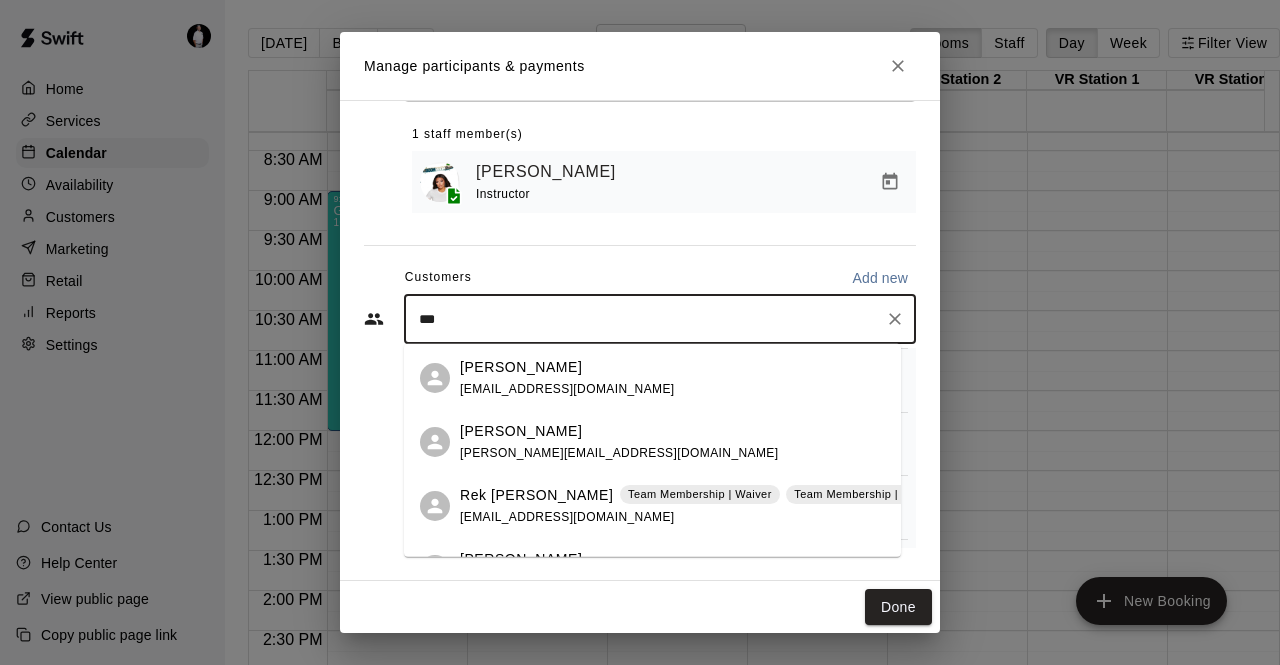 scroll, scrollTop: 257, scrollLeft: 0, axis: vertical 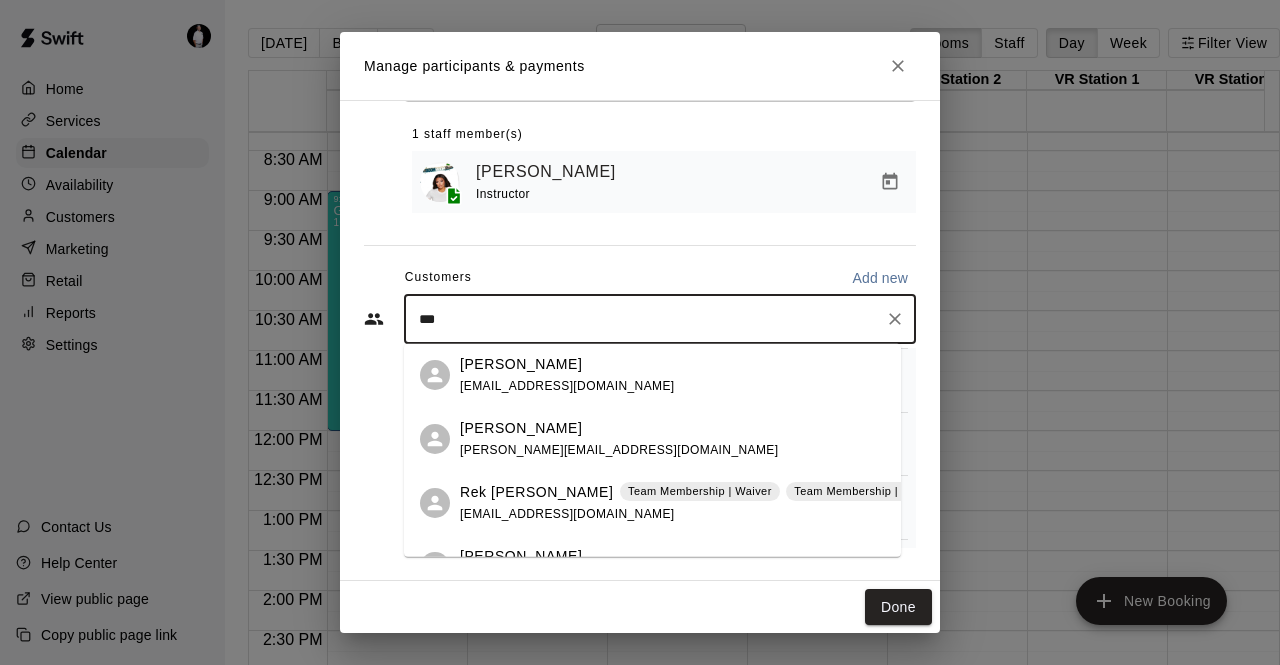 click on "Rek [PERSON_NAME]" at bounding box center (536, 491) 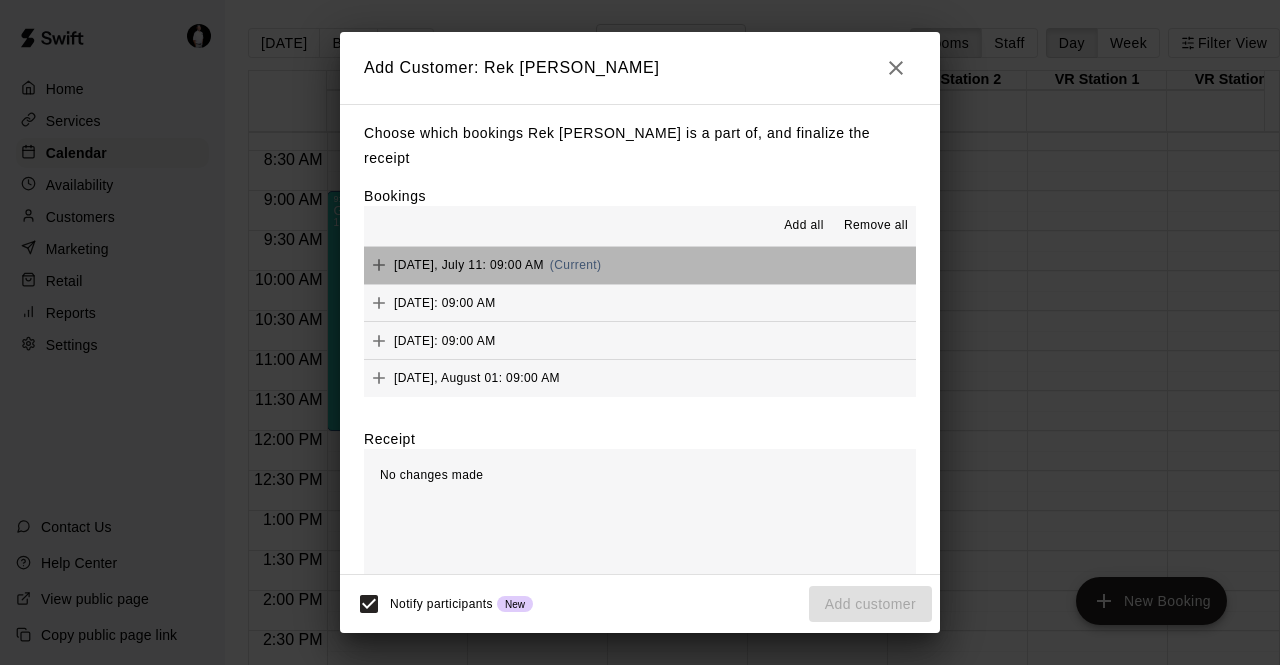 click on "[DATE], July 11: 09:00 AM (Current)" at bounding box center (640, 265) 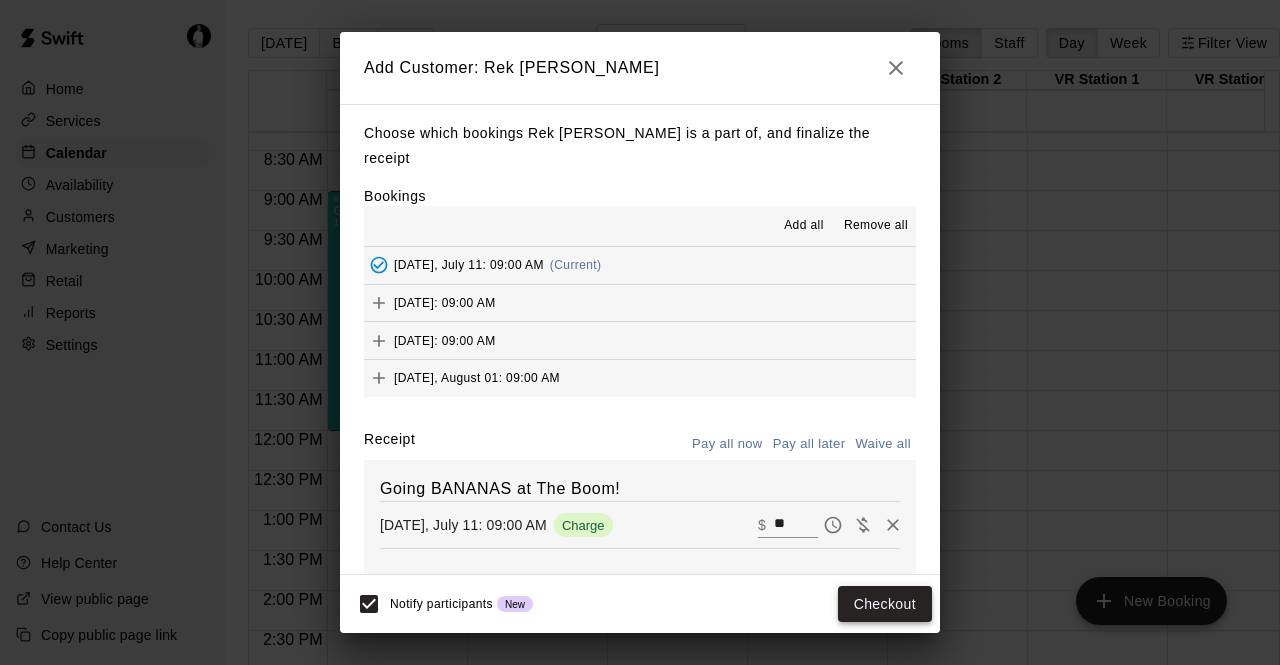 click on "Checkout" at bounding box center (885, 604) 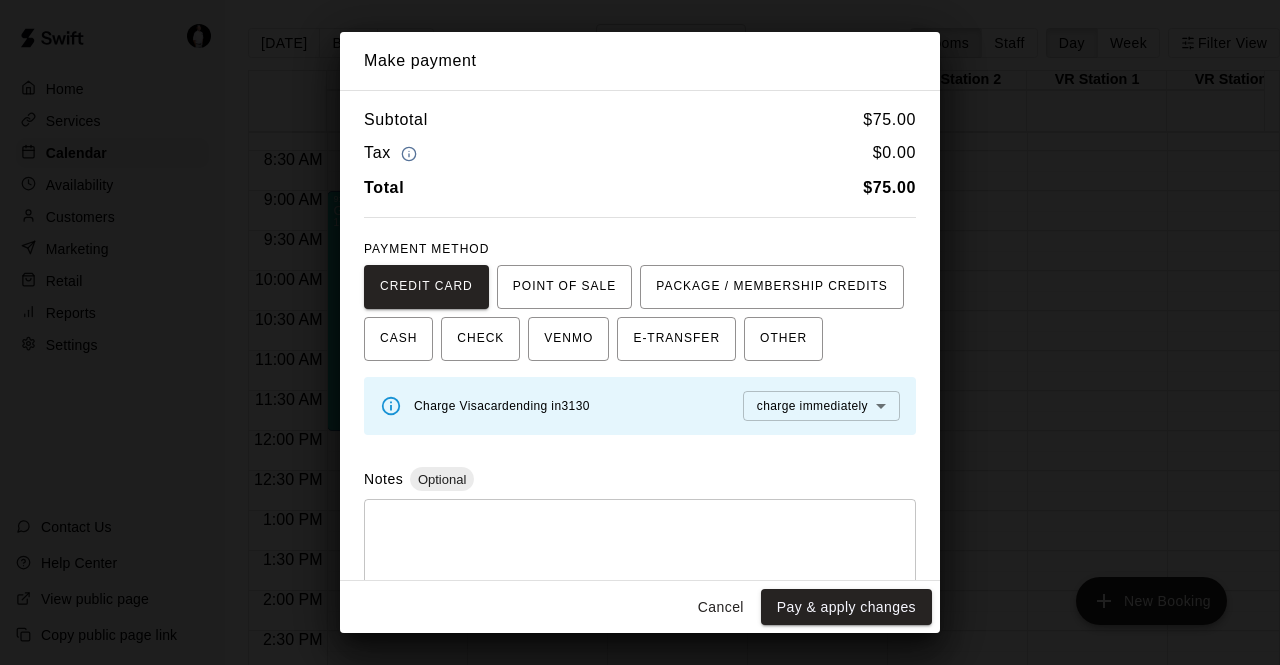 click on "Pay & apply changes" at bounding box center [846, 607] 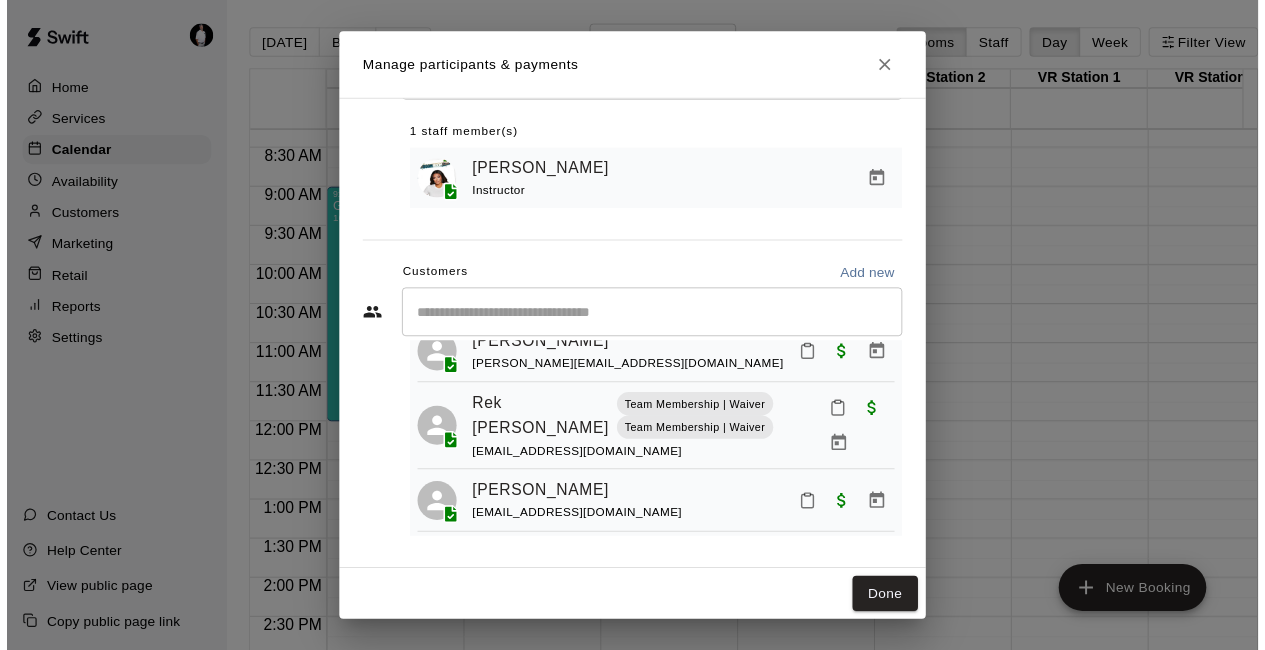 scroll, scrollTop: 408, scrollLeft: 0, axis: vertical 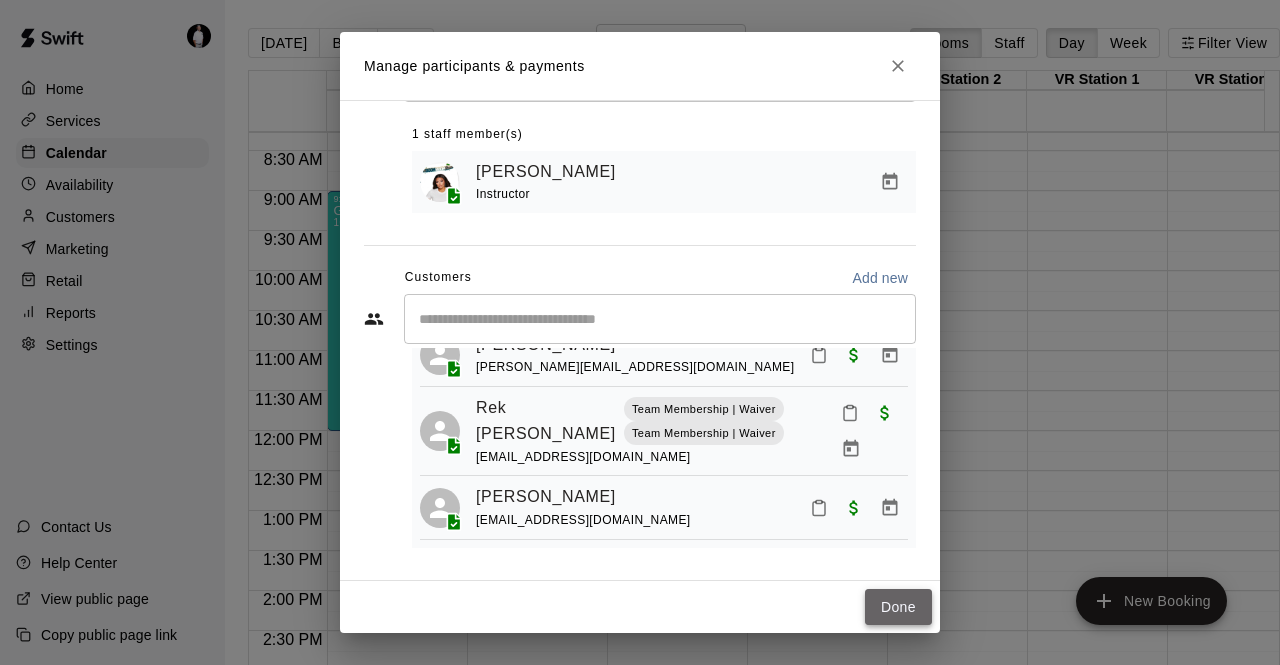 click on "Done" at bounding box center (898, 607) 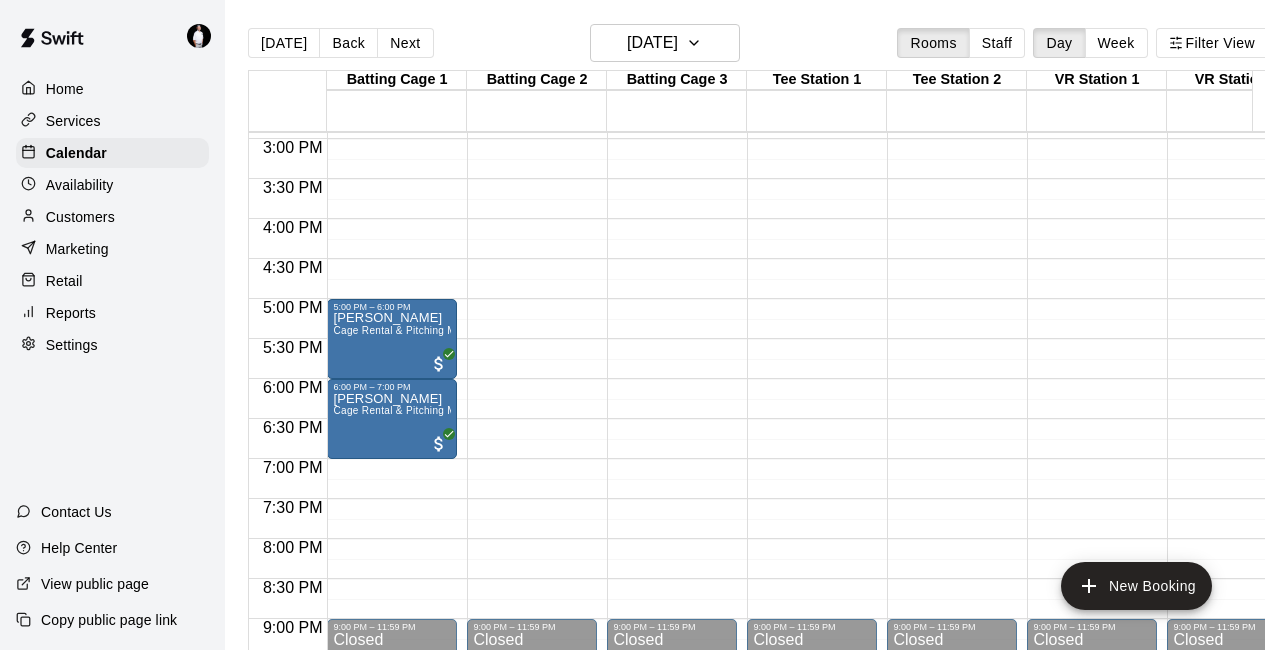 scroll, scrollTop: 1195, scrollLeft: 0, axis: vertical 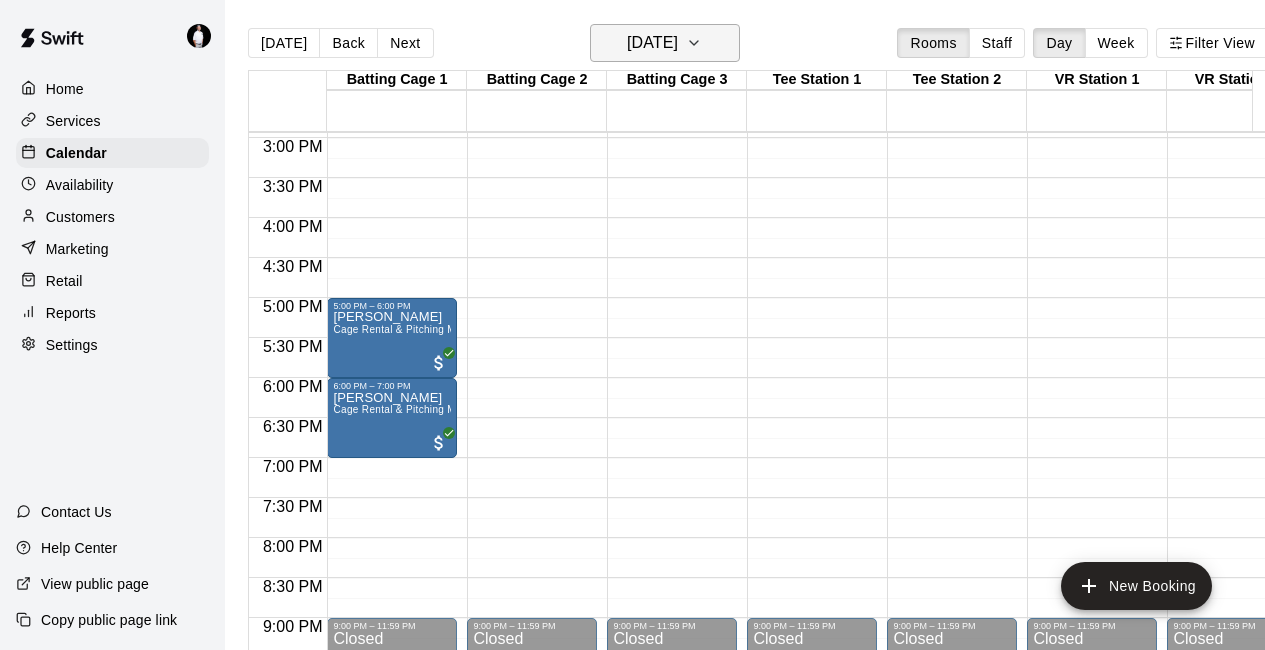 click 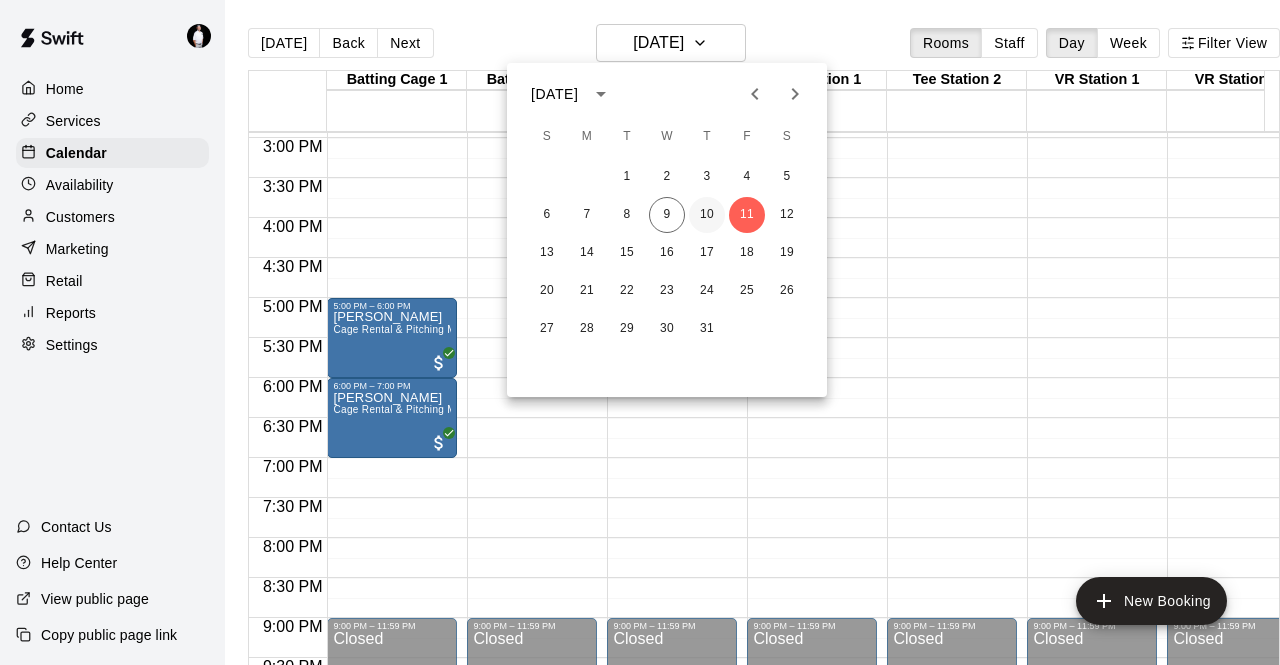 click on "10" at bounding box center [707, 215] 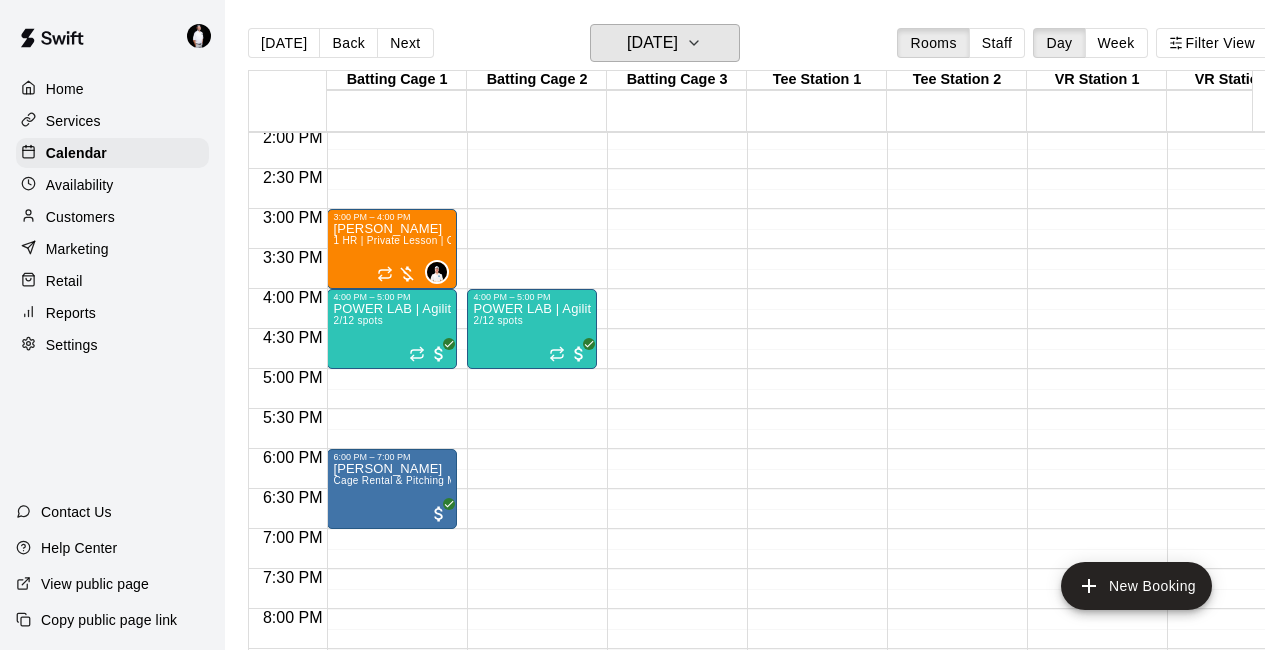 scroll, scrollTop: 1074, scrollLeft: 13, axis: both 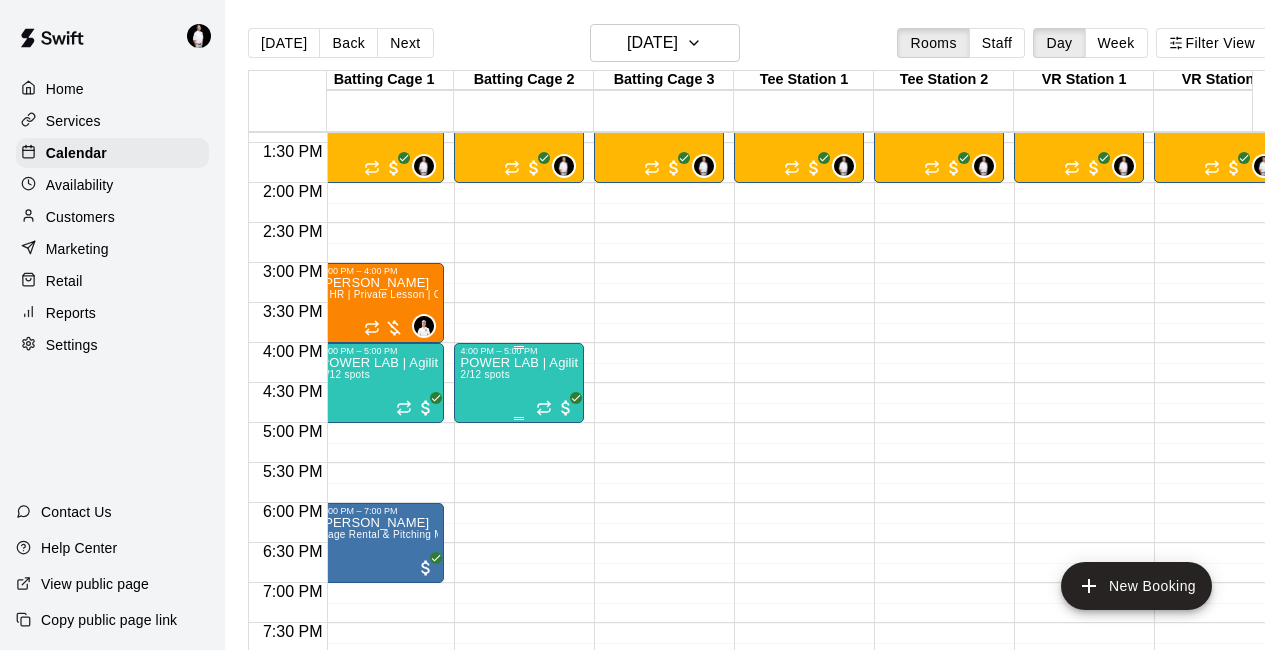click on "POWER LAB | Agility and Strength Program | ages [DEMOGRAPHIC_DATA] | Mon-[DATE] spots" at bounding box center [519, 681] 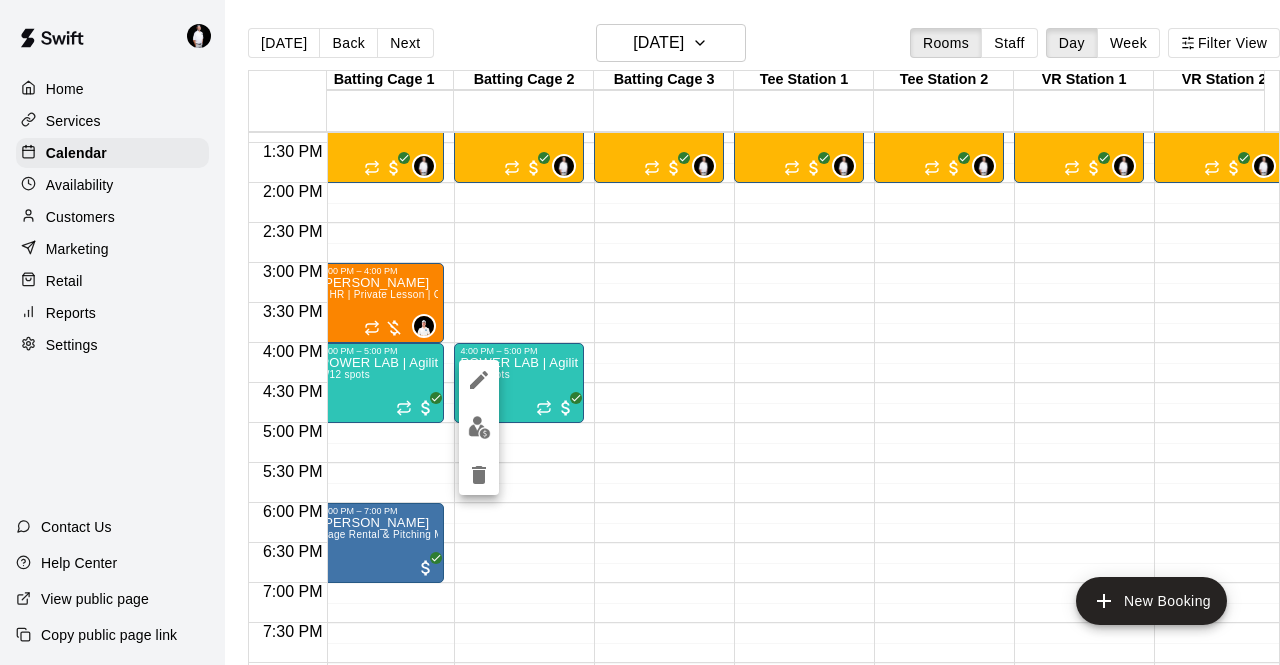 click at bounding box center [479, 427] 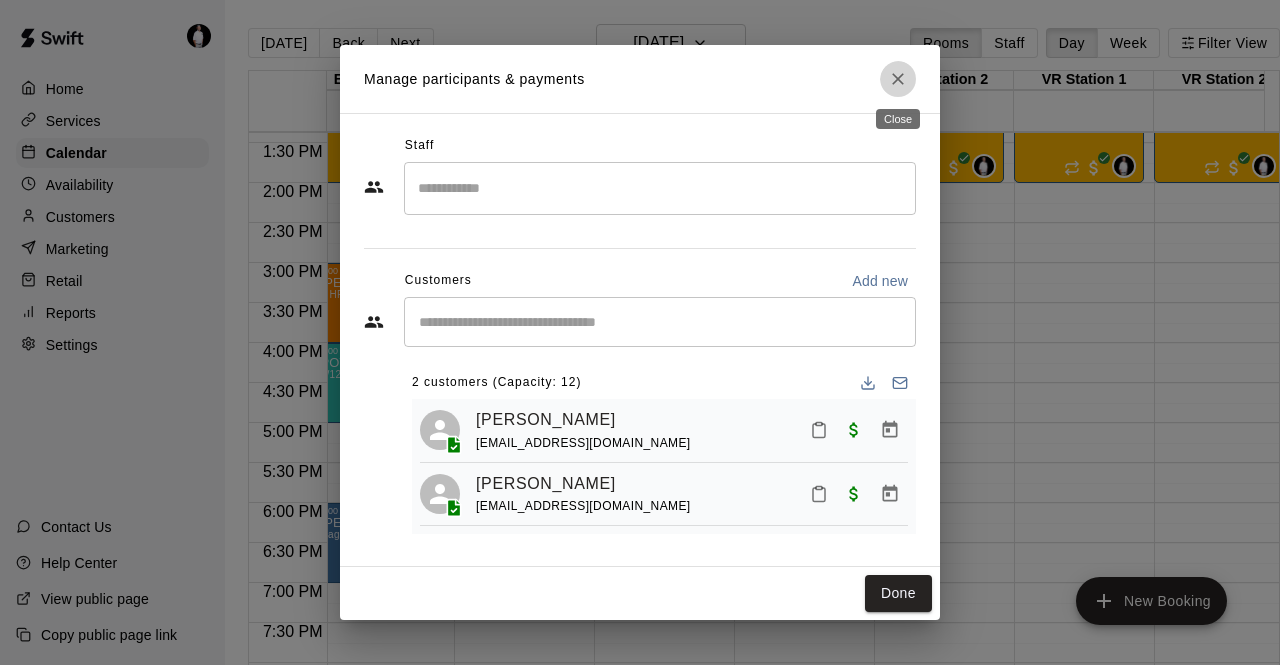 click 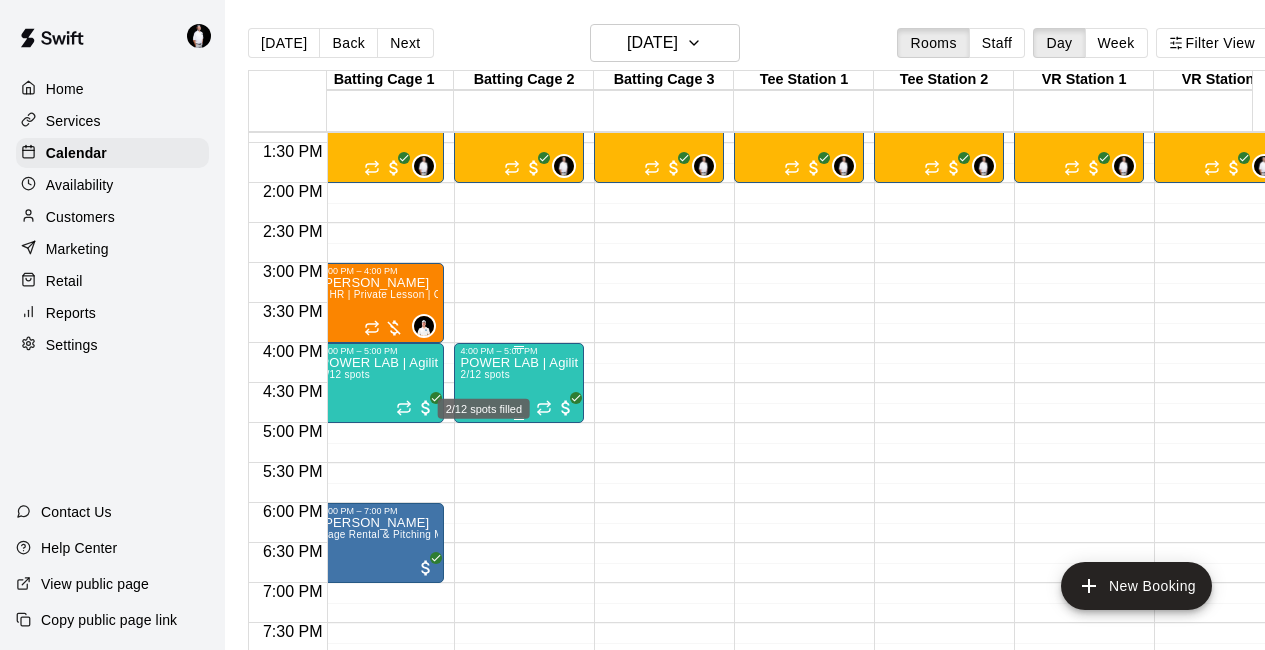click on "2/12 spots" at bounding box center [484, 374] 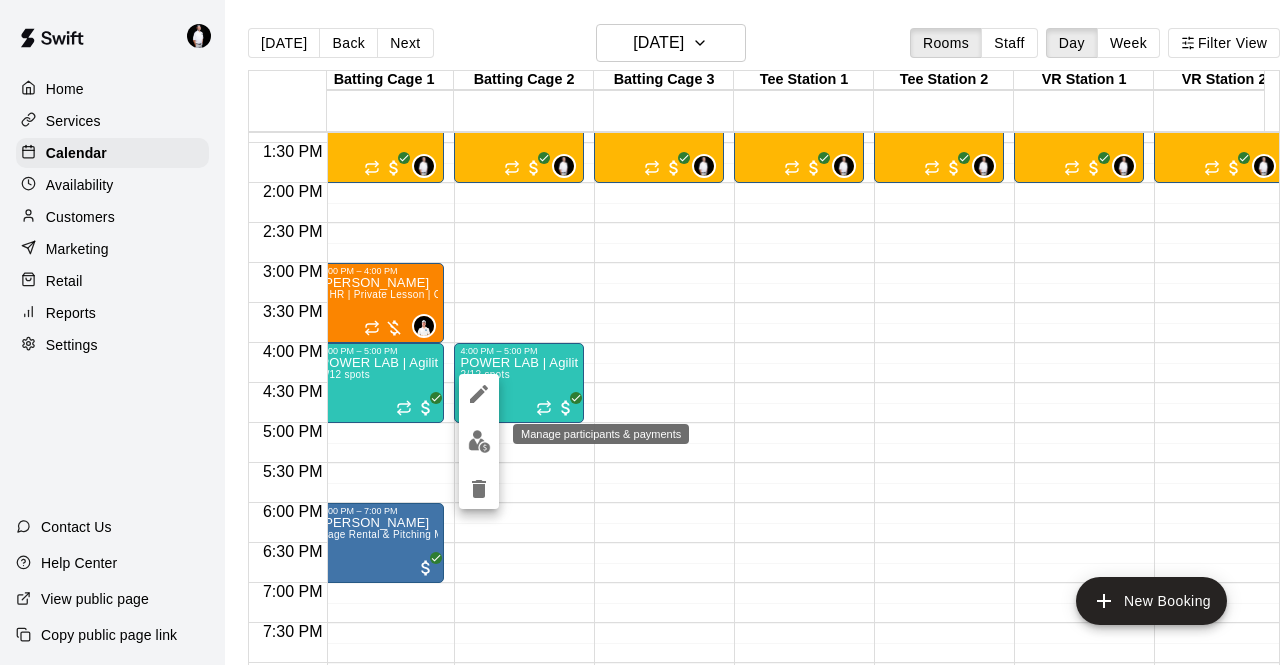 click at bounding box center (479, 441) 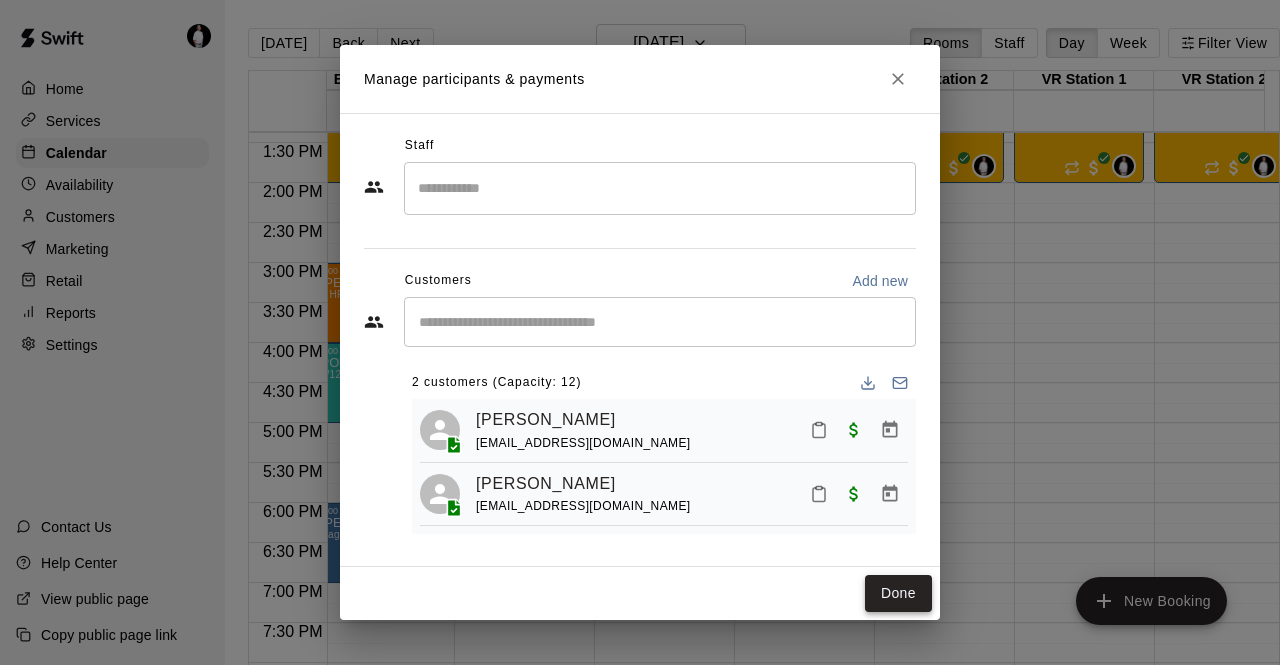 click on "Done" at bounding box center (898, 593) 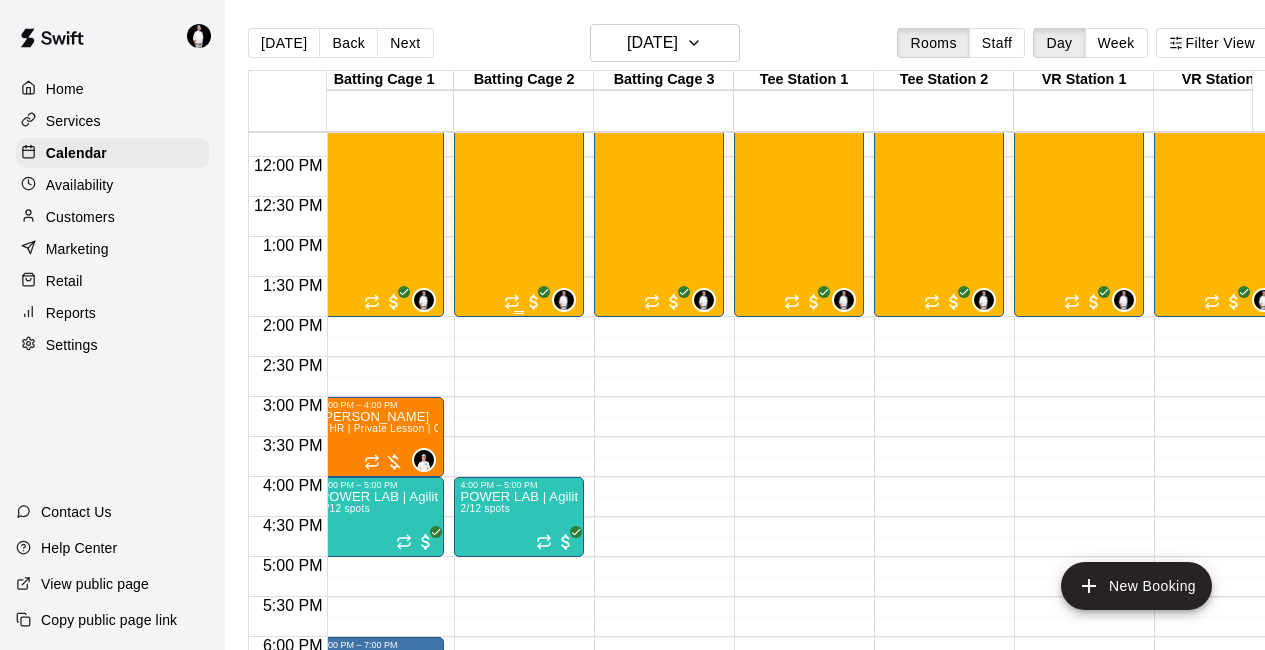 scroll, scrollTop: 953, scrollLeft: 13, axis: both 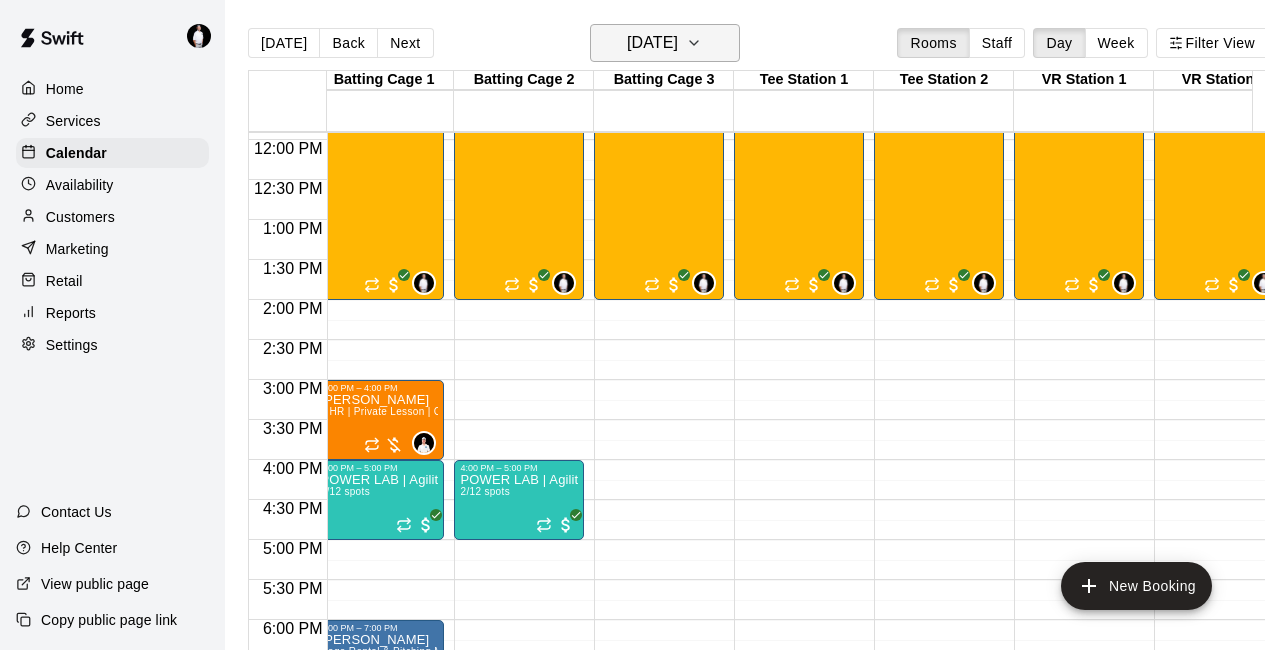 click 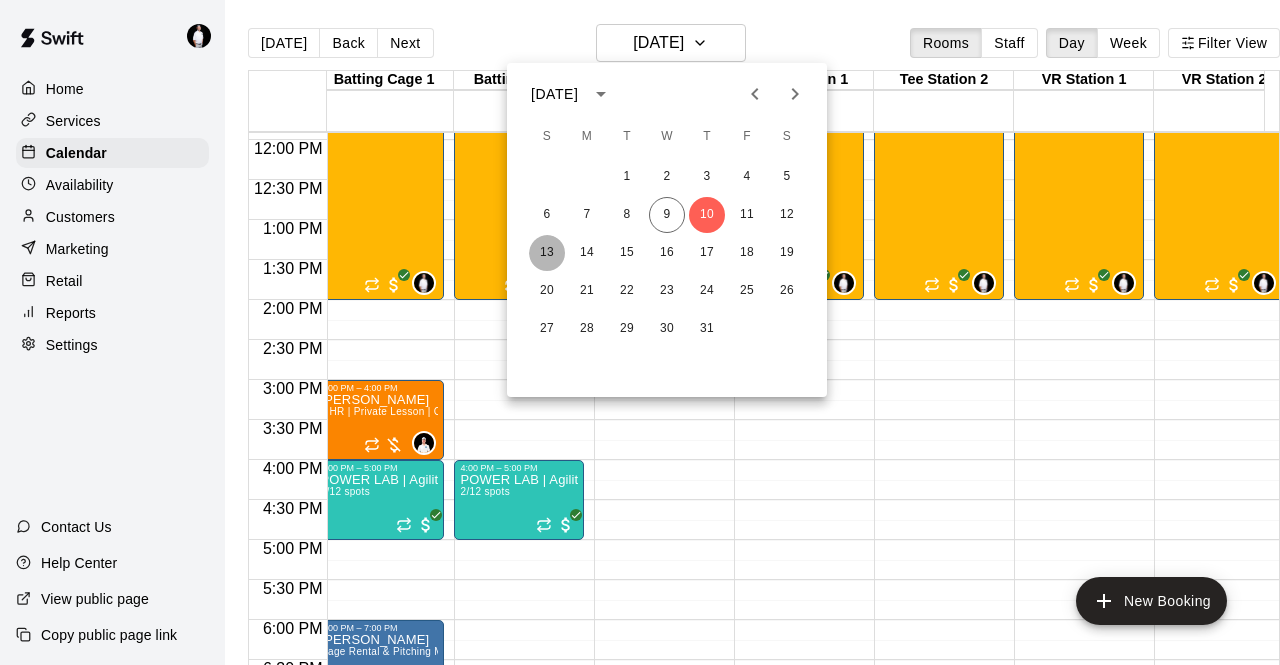 click on "13" at bounding box center [547, 253] 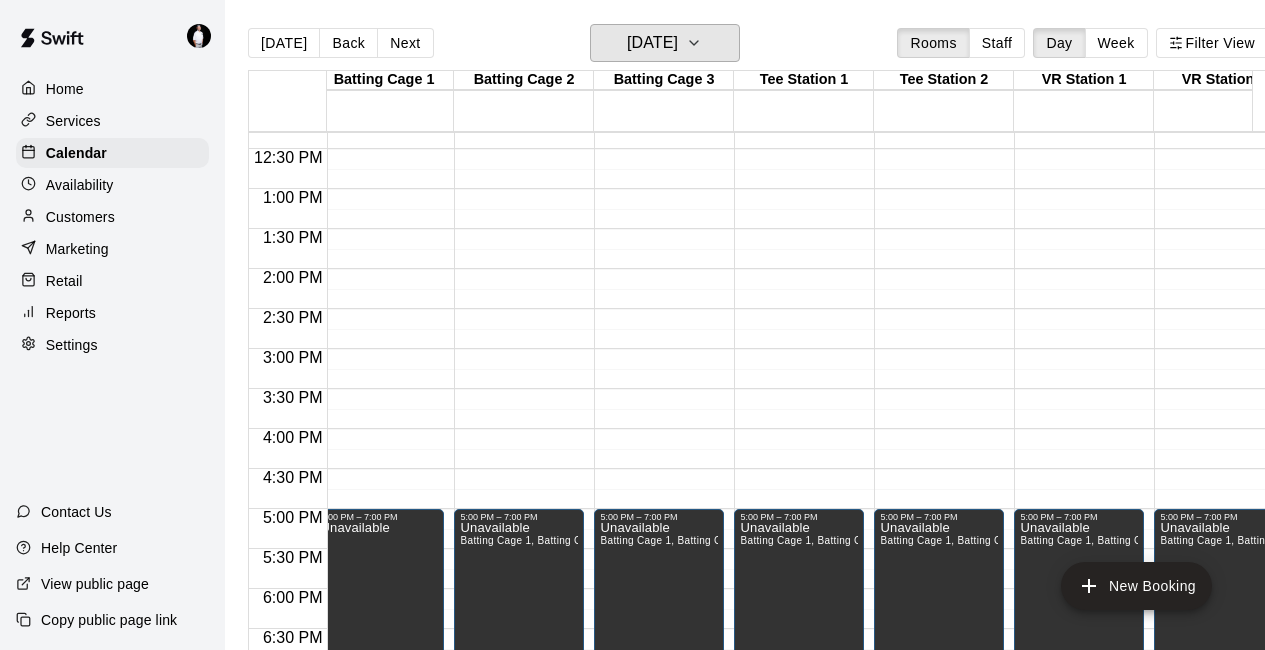 scroll, scrollTop: 983, scrollLeft: 13, axis: both 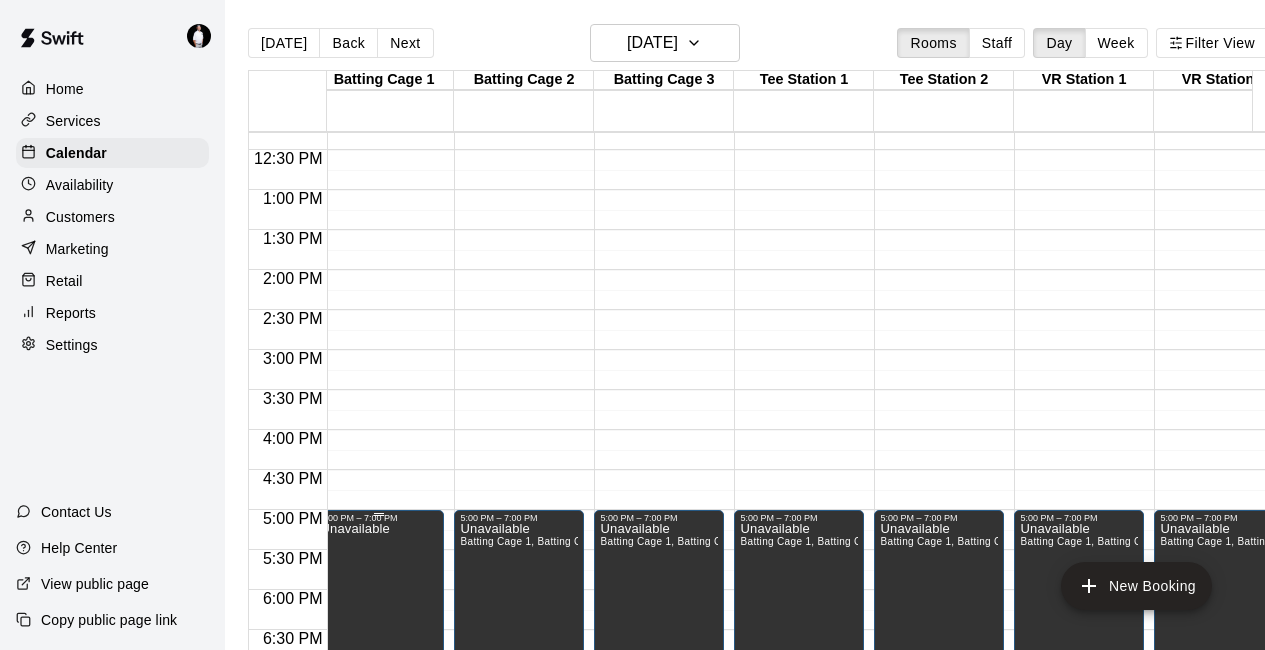 click on "Unavailable" at bounding box center [354, 848] 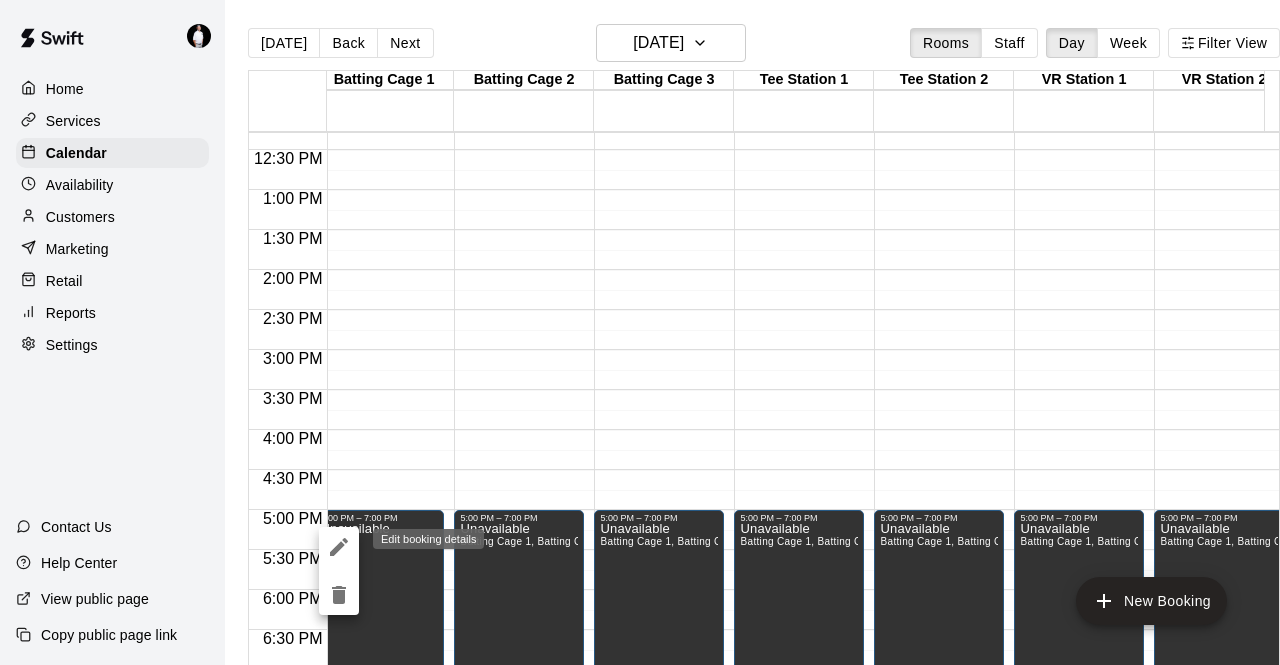 click 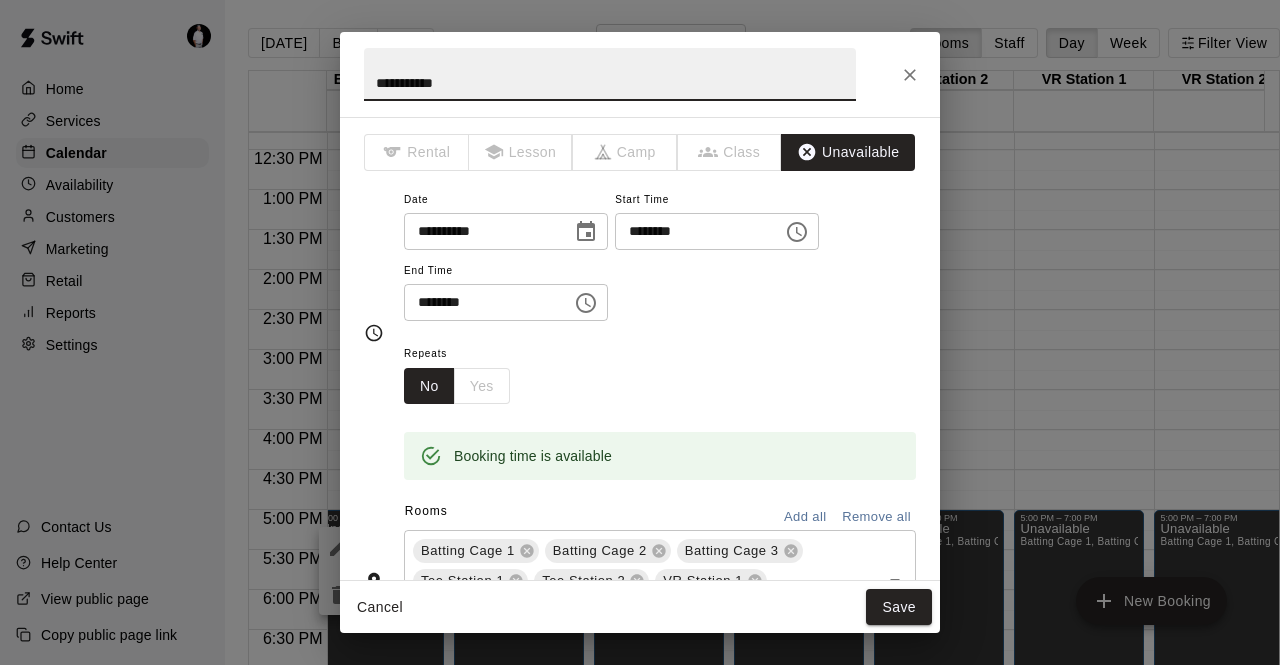 click on "********" at bounding box center (692, 231) 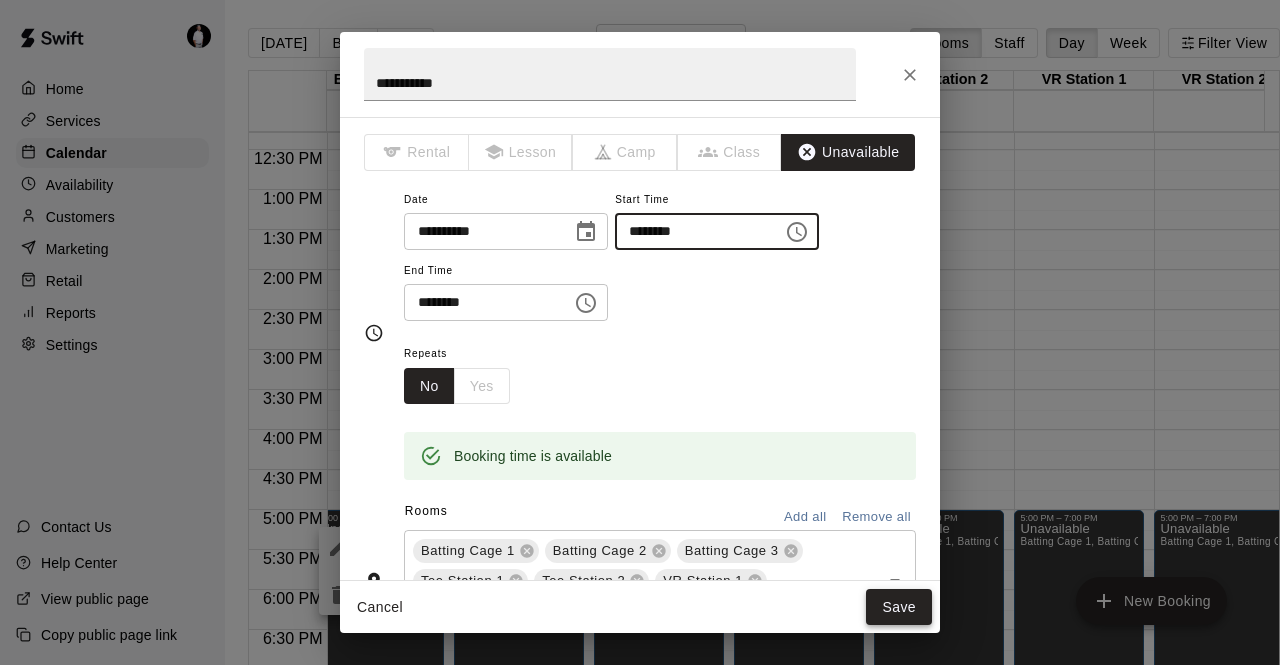 type on "********" 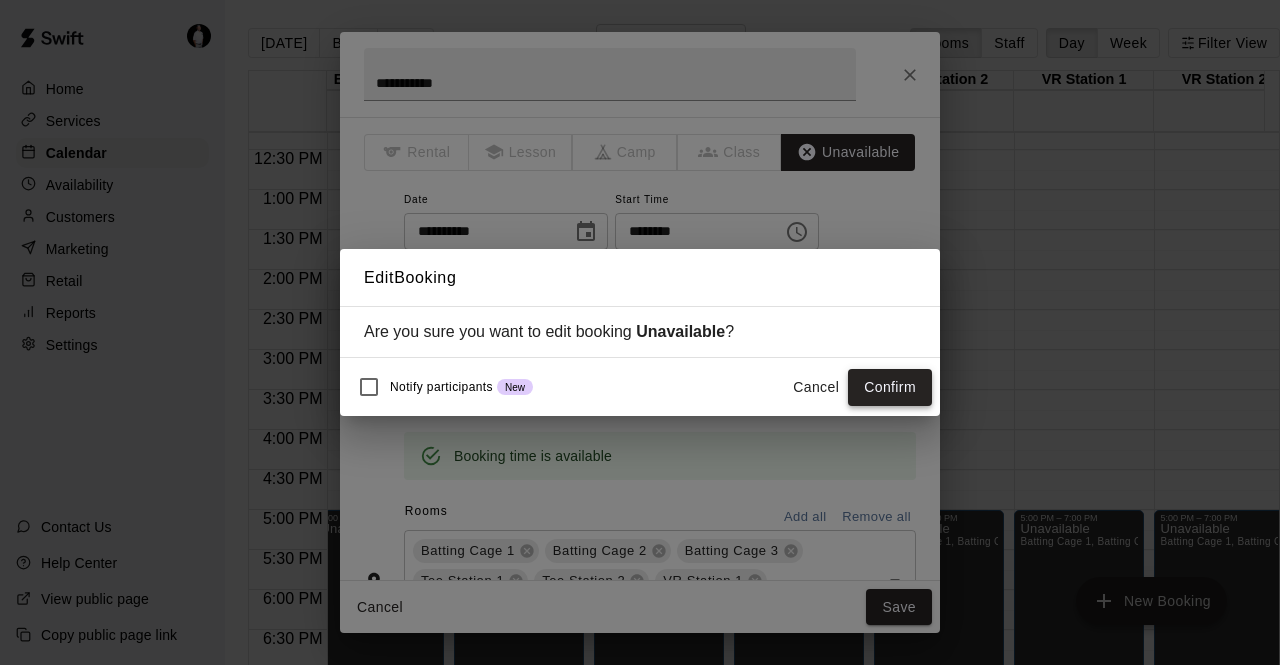 click on "Confirm" at bounding box center [890, 387] 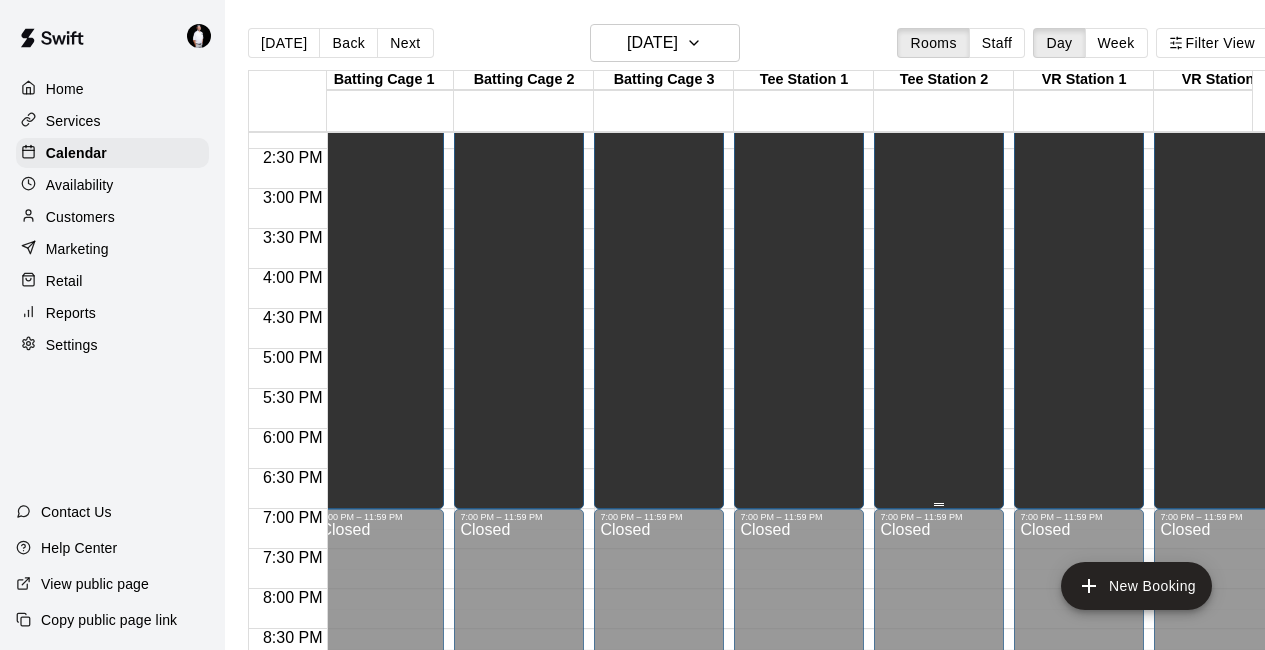 scroll, scrollTop: 1147, scrollLeft: 13, axis: both 